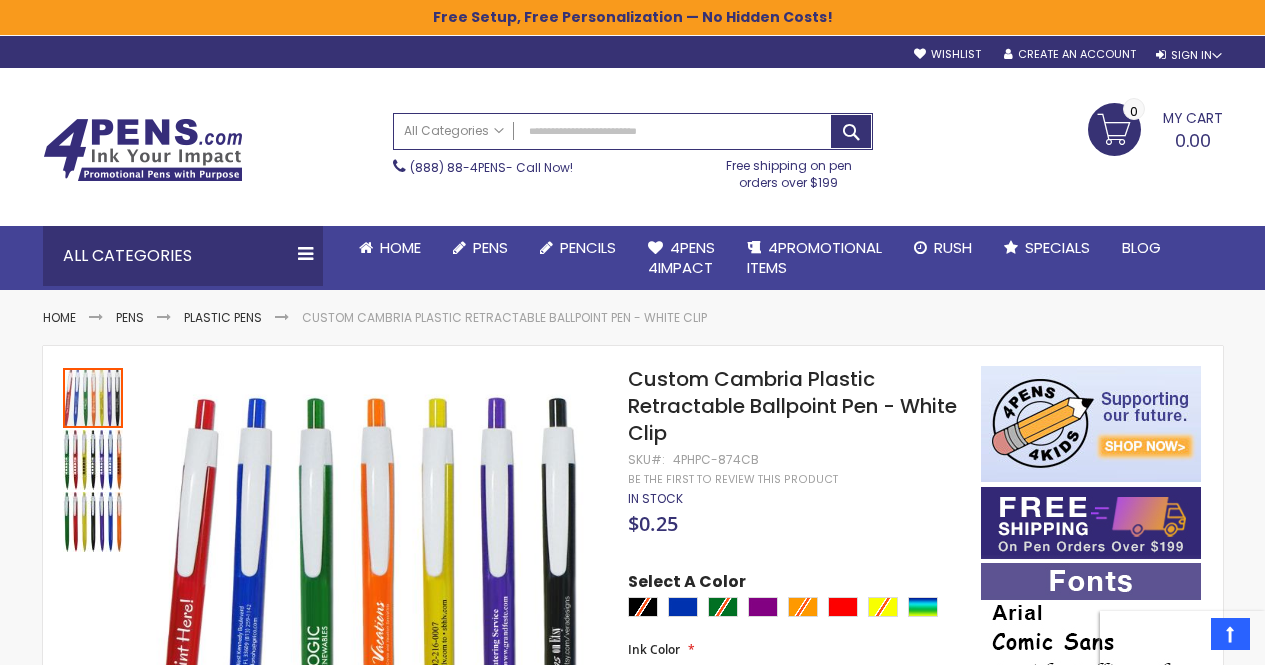 select on "*****" 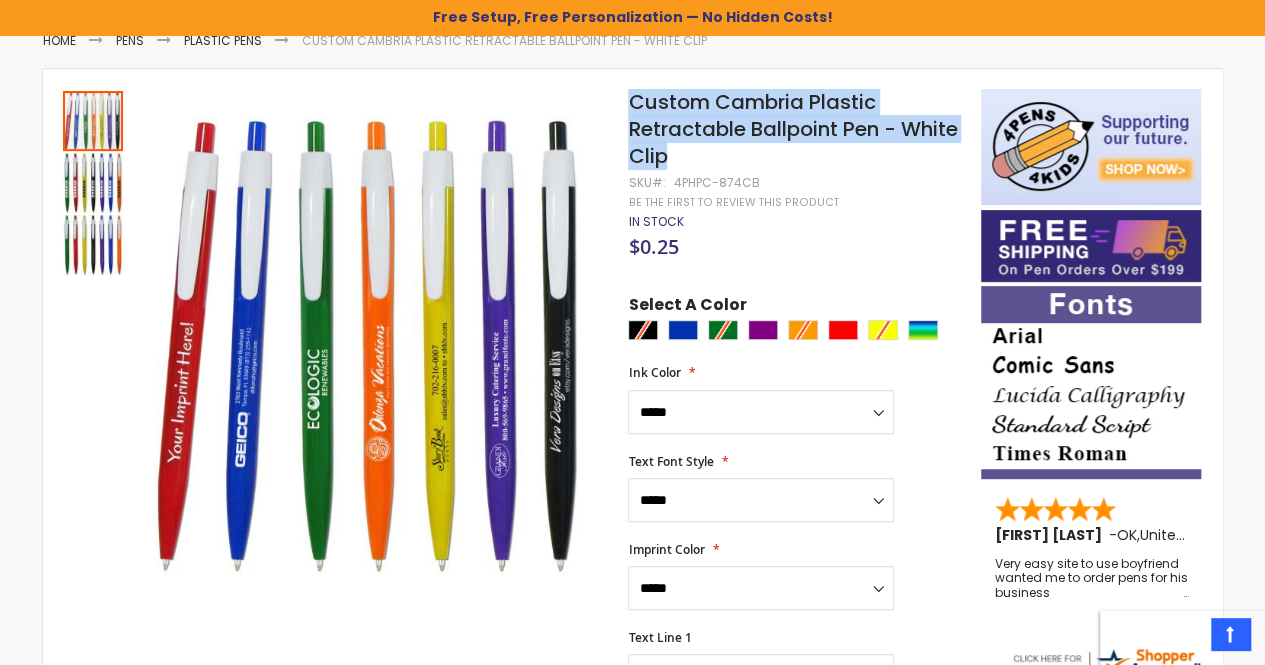 scroll, scrollTop: 0, scrollLeft: 0, axis: both 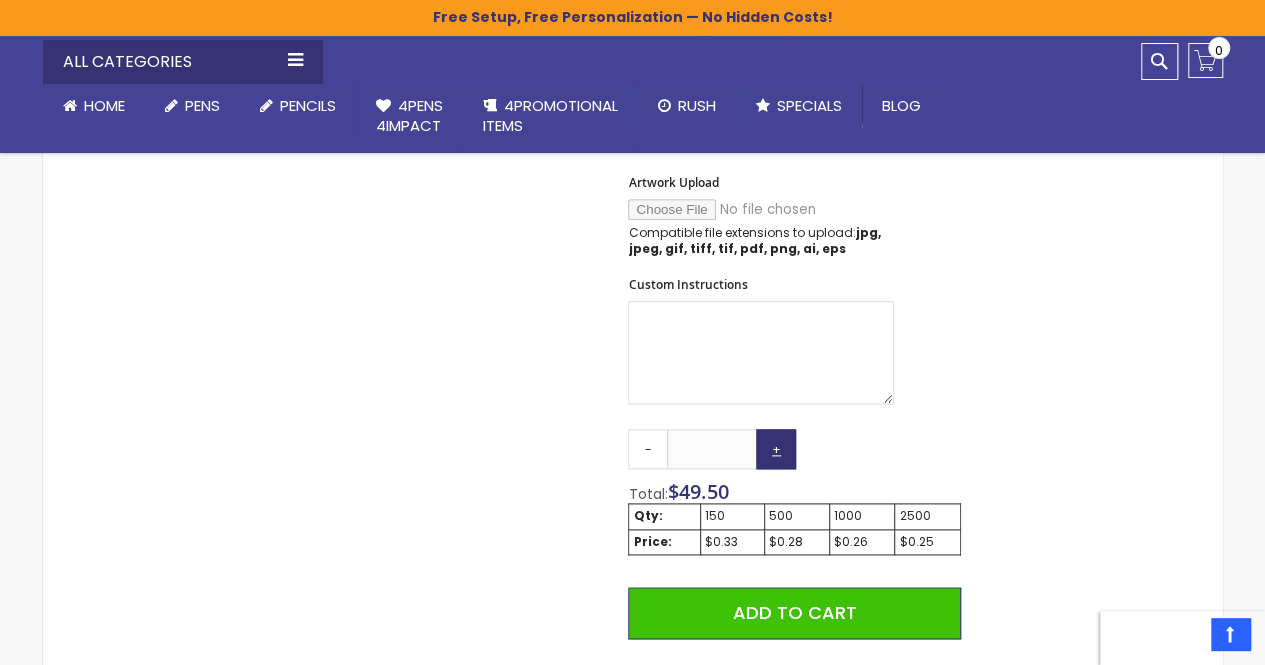 click on "+" at bounding box center [776, 449] 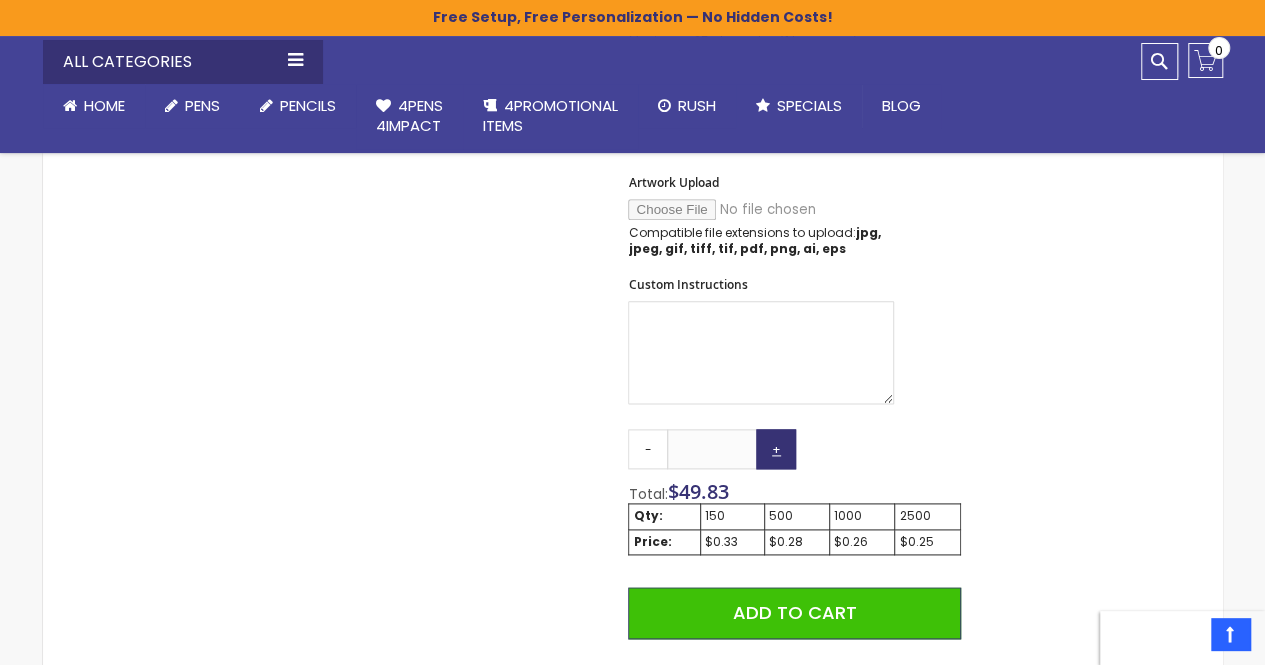 click on "+" at bounding box center [776, 449] 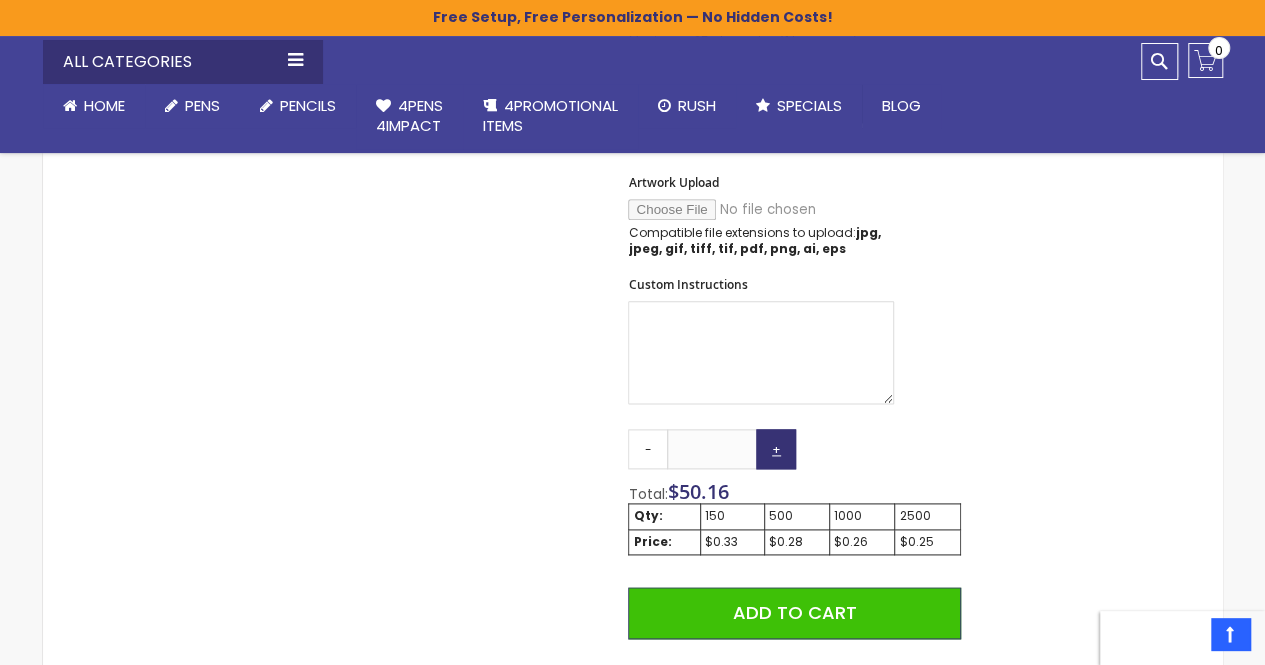 click on "+" at bounding box center (776, 449) 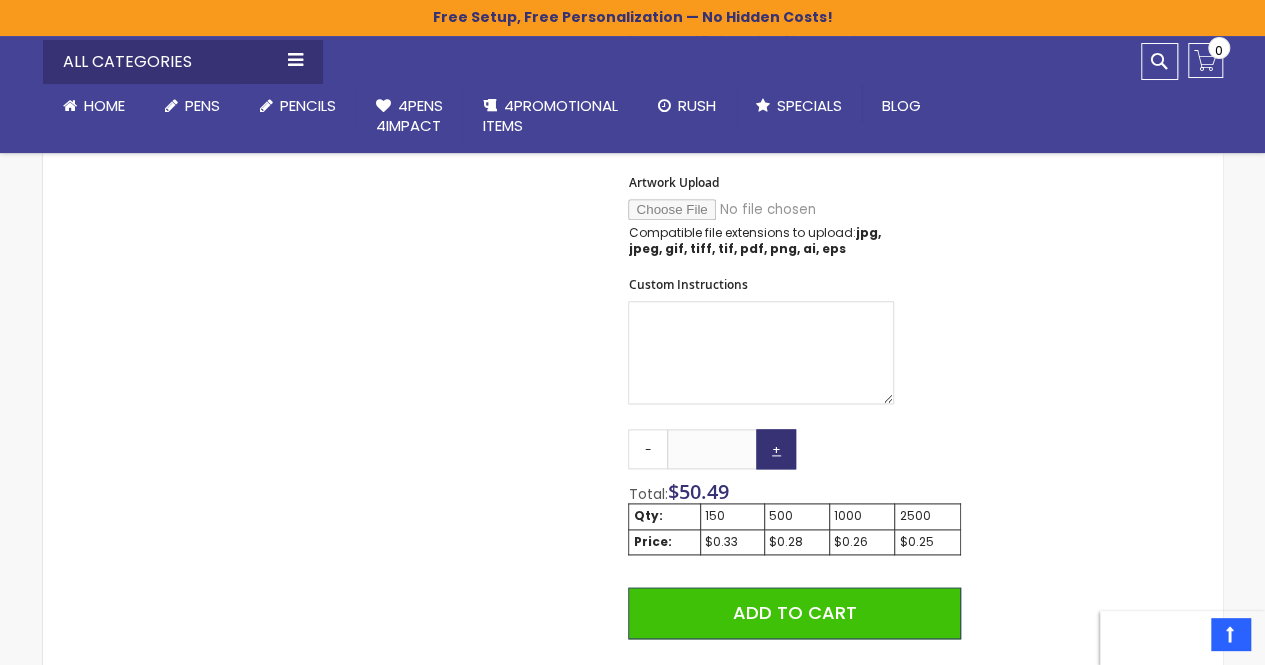 click on "+" at bounding box center (776, 449) 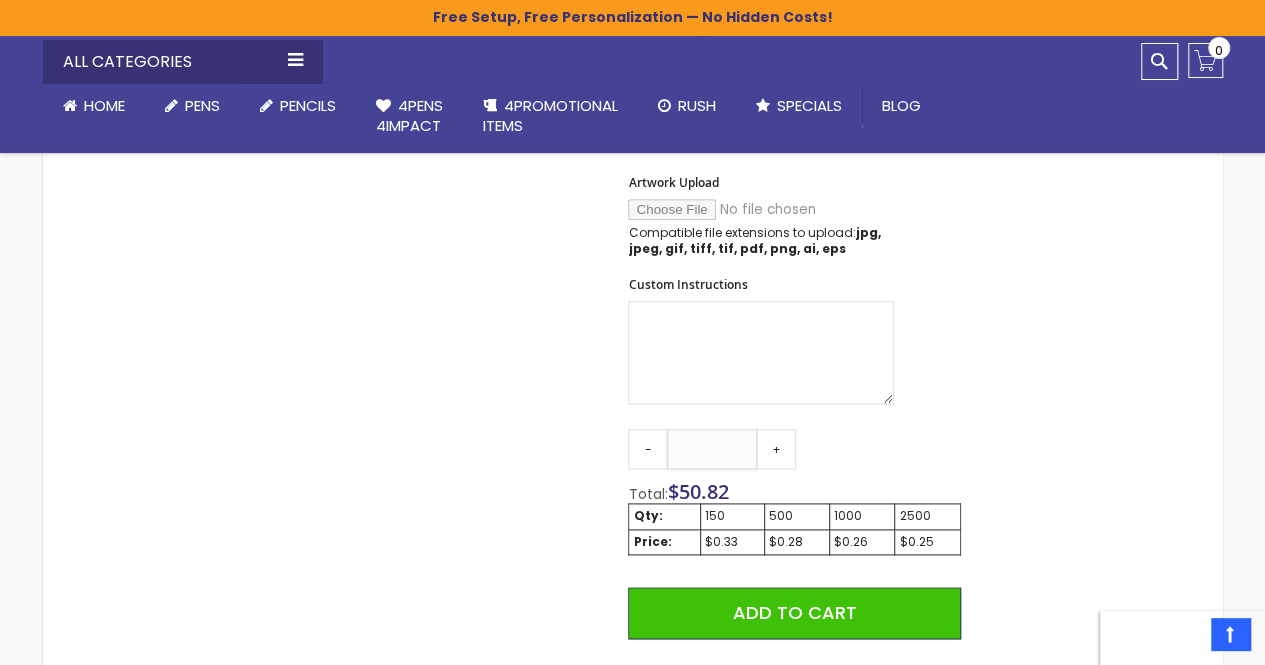 click on "***" at bounding box center [712, 449] 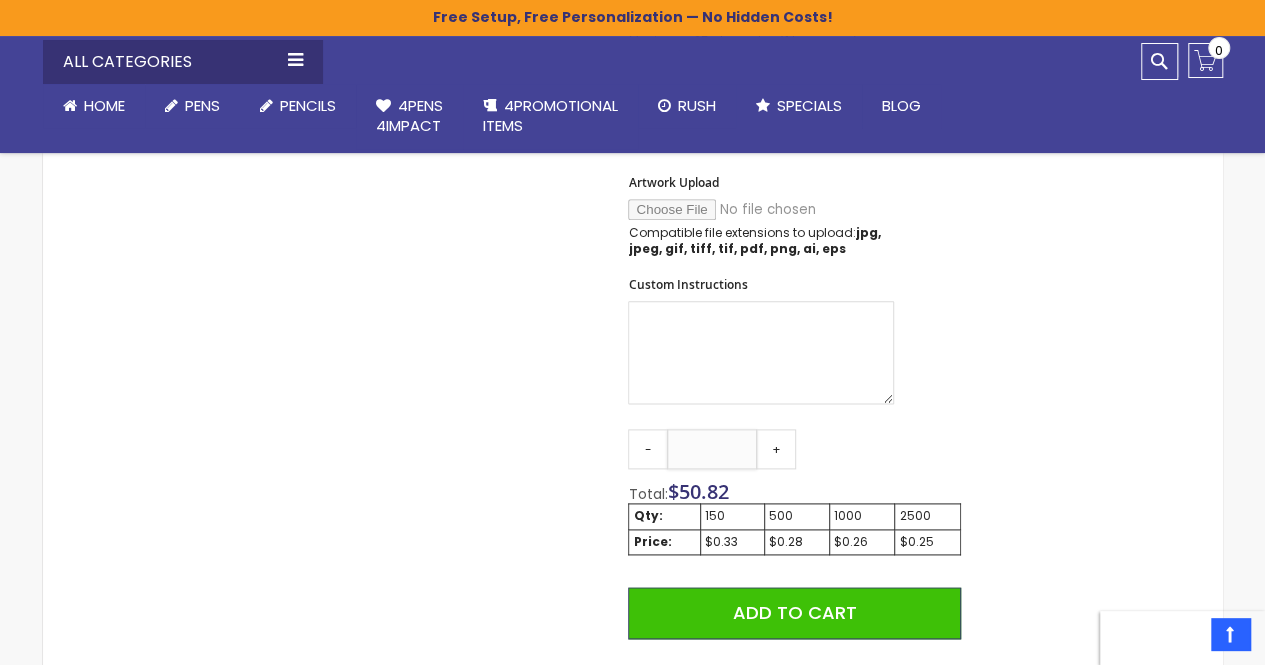 type on "*" 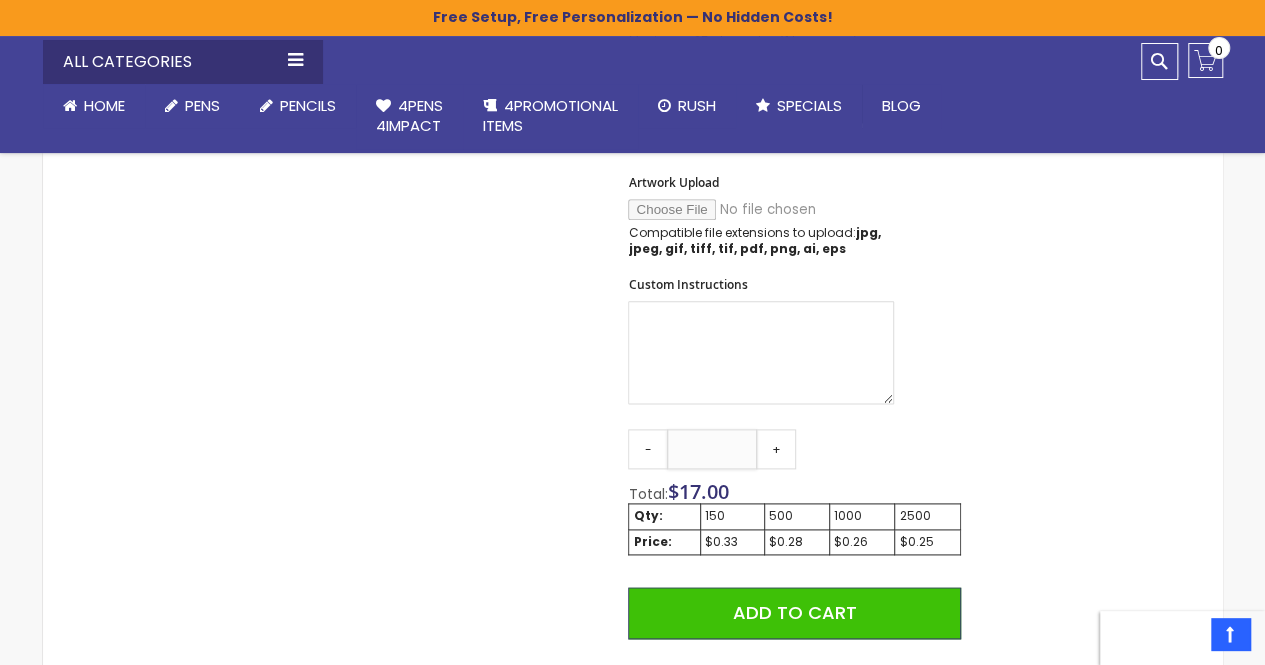 type on "*" 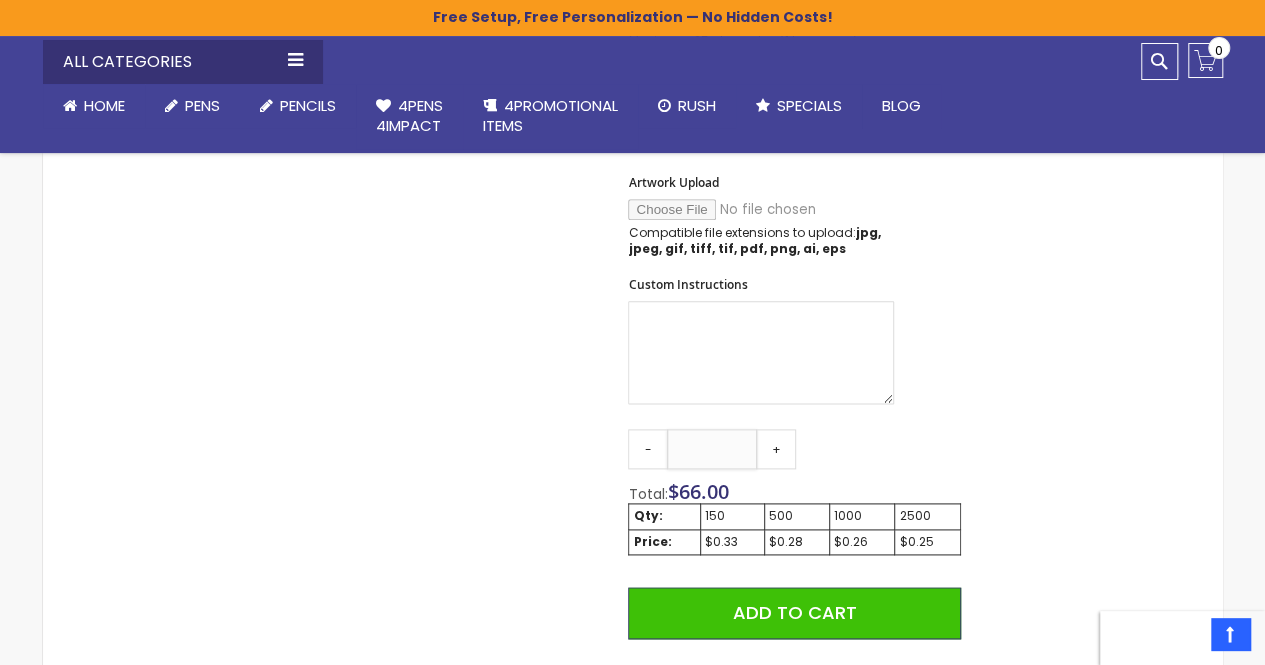 type on "***" 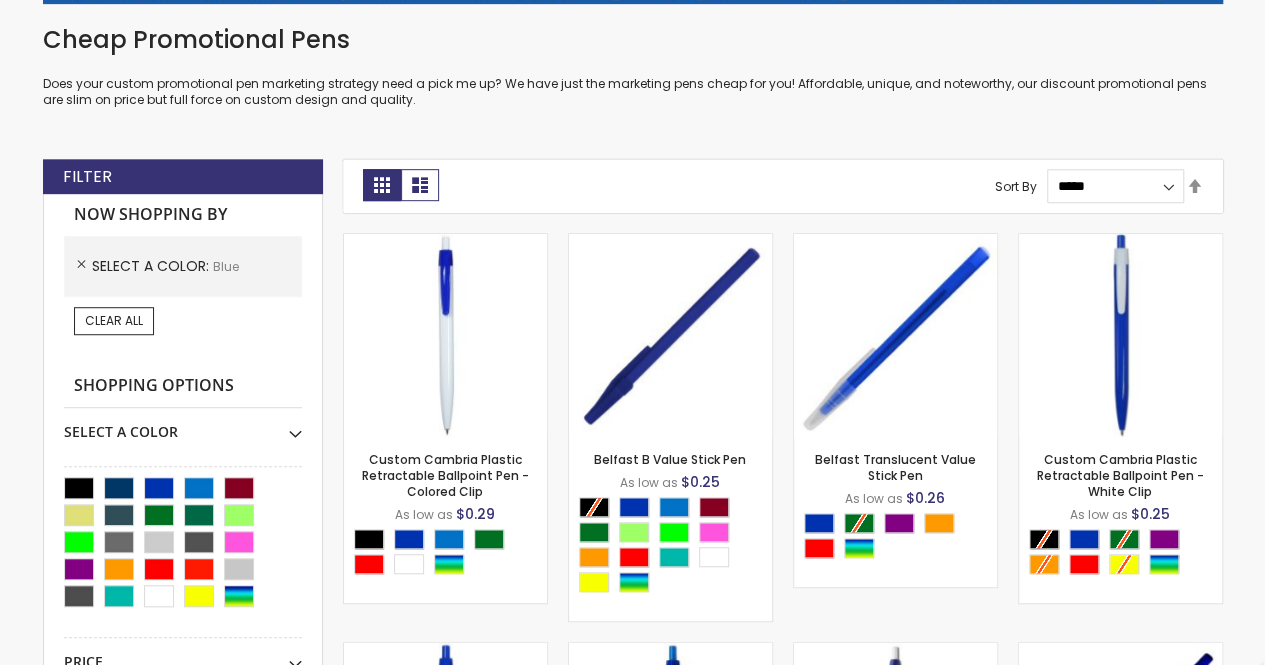scroll, scrollTop: 496, scrollLeft: 0, axis: vertical 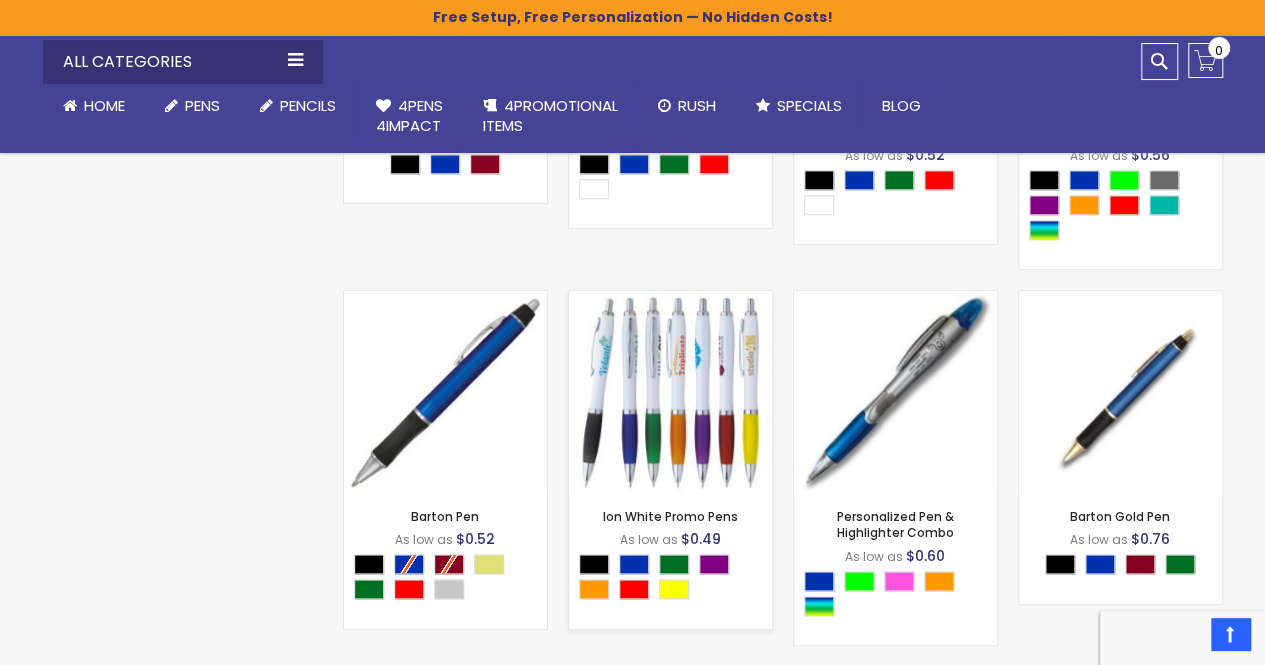 click on "Ion White Promo Pens
As low as
$0.49
-
***
+" at bounding box center [670, 561] 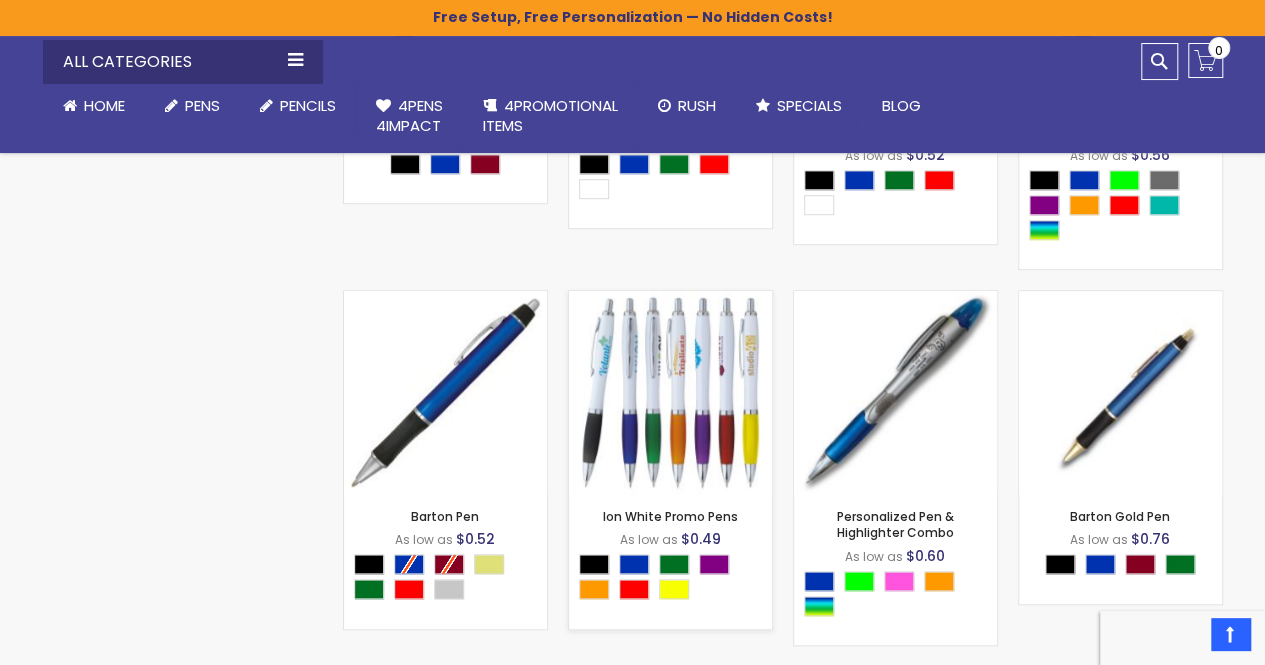 click at bounding box center [670, 392] 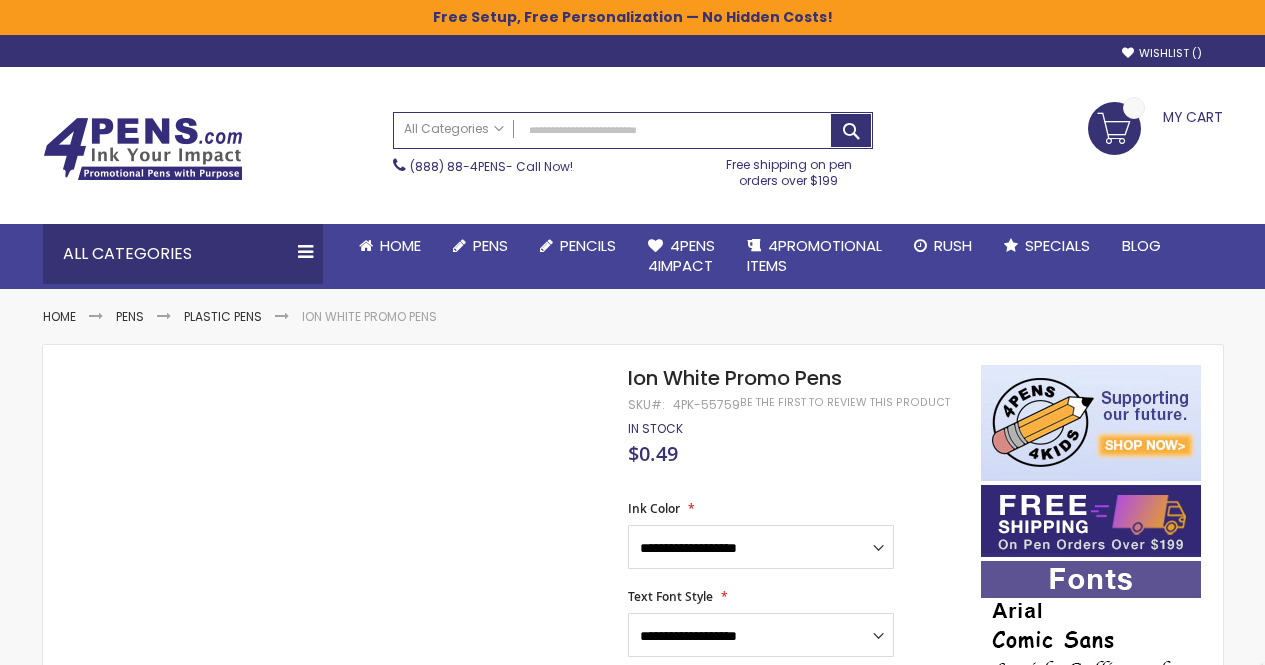scroll, scrollTop: 0, scrollLeft: 0, axis: both 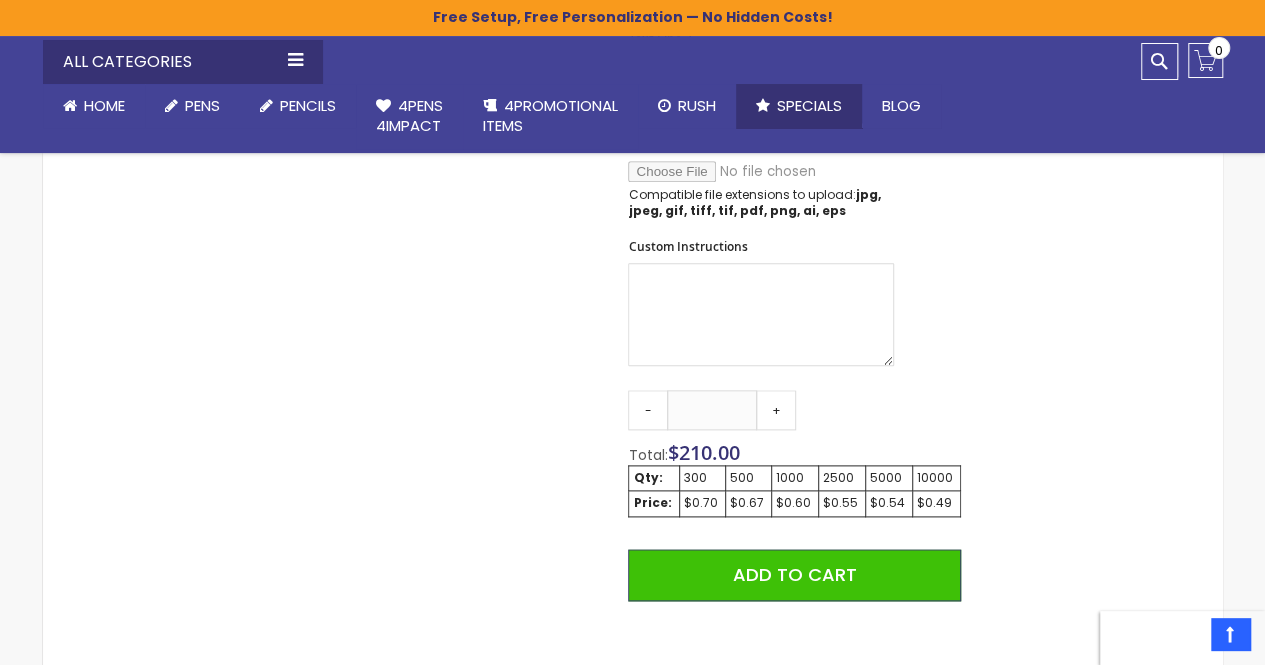 click on "Specials" at bounding box center [809, 105] 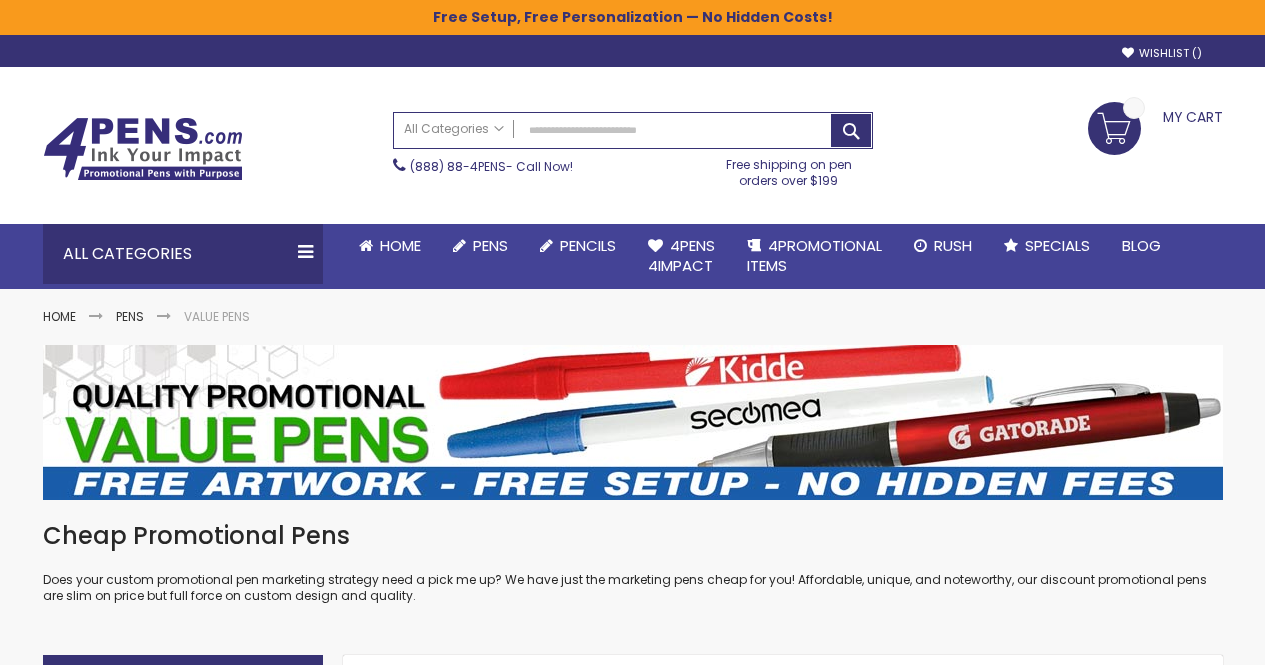 scroll, scrollTop: 0, scrollLeft: 0, axis: both 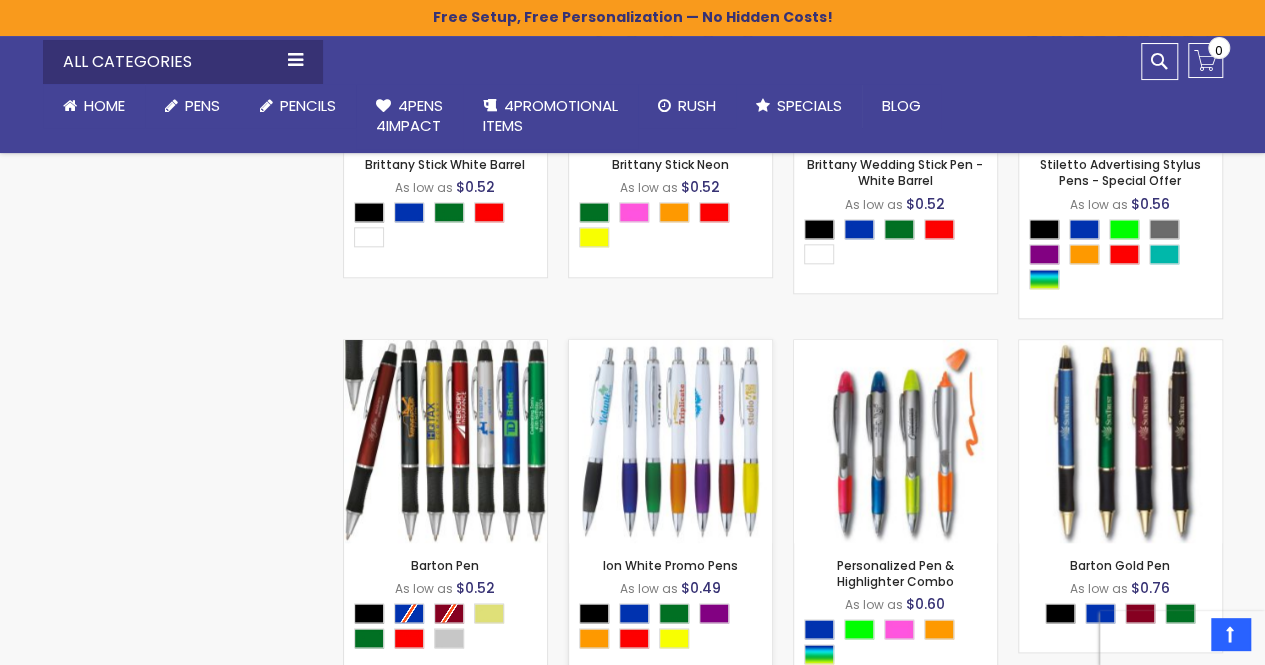 click on "-
***
+
Add to Cart" at bounding box center [670, 510] 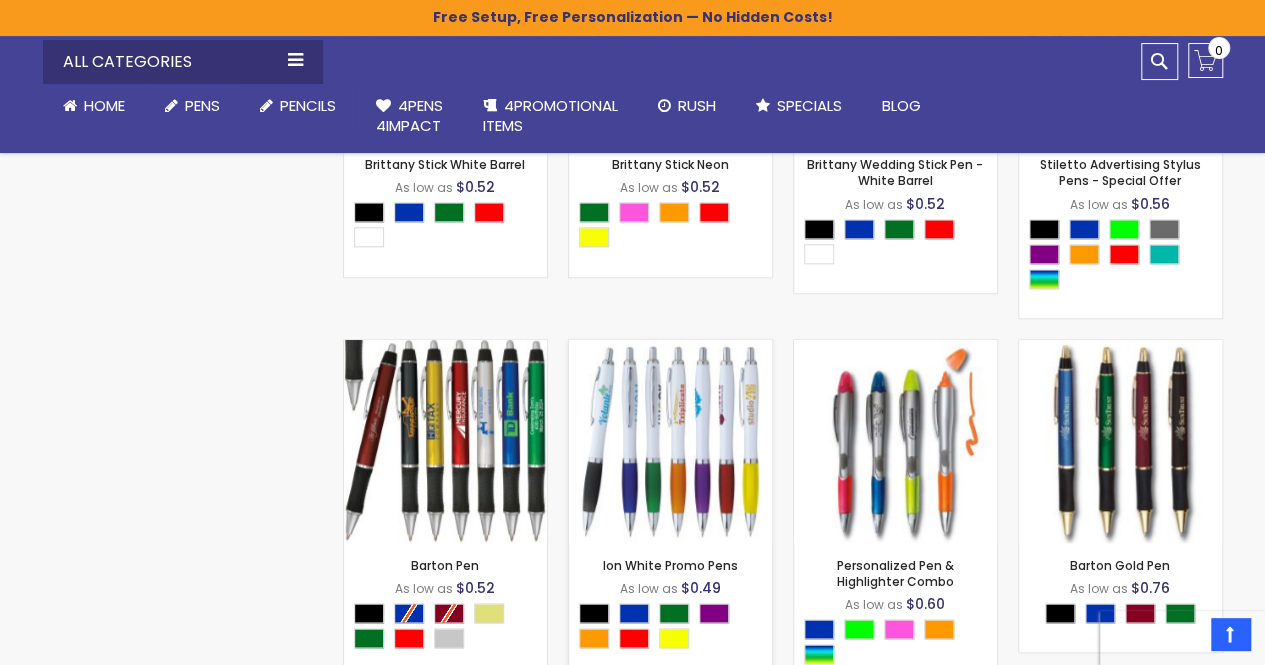 click at bounding box center (670, 441) 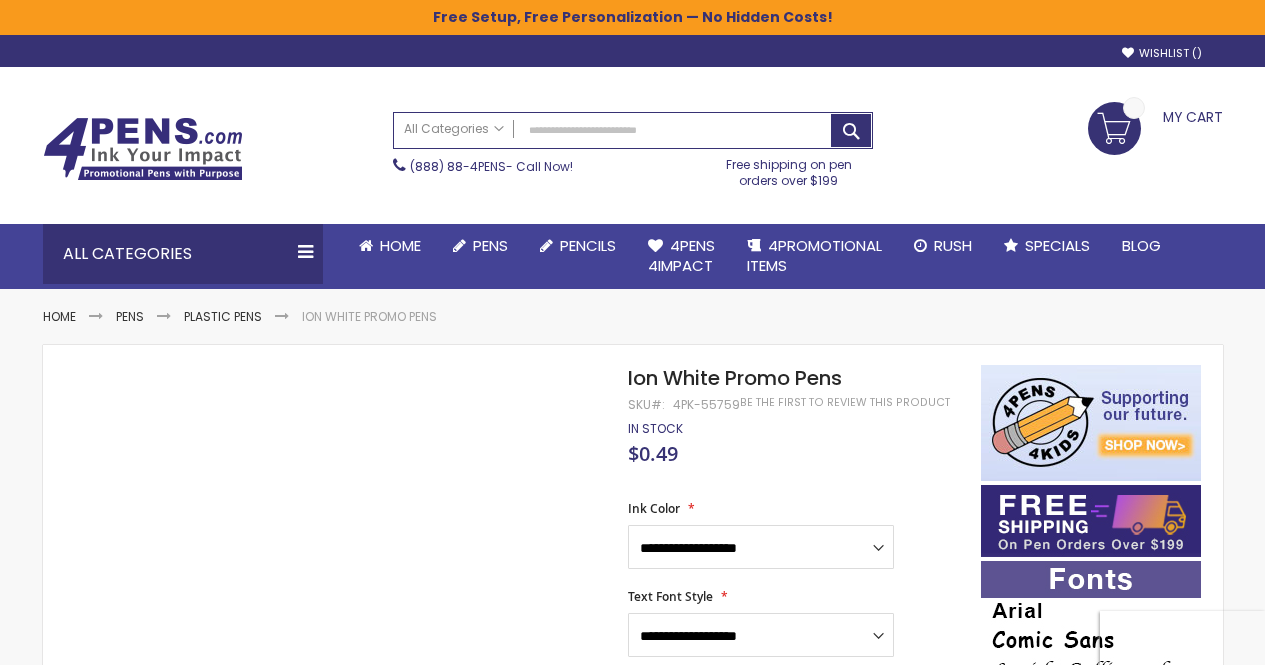 scroll, scrollTop: 0, scrollLeft: 0, axis: both 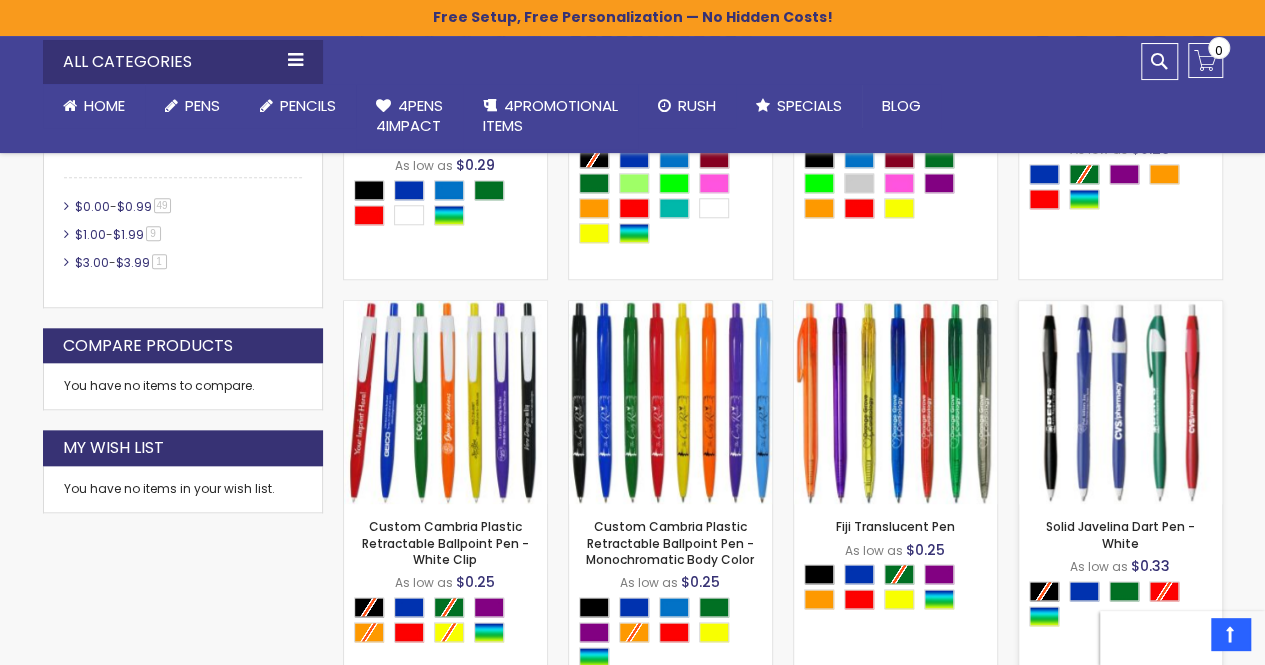 click at bounding box center (1120, 402) 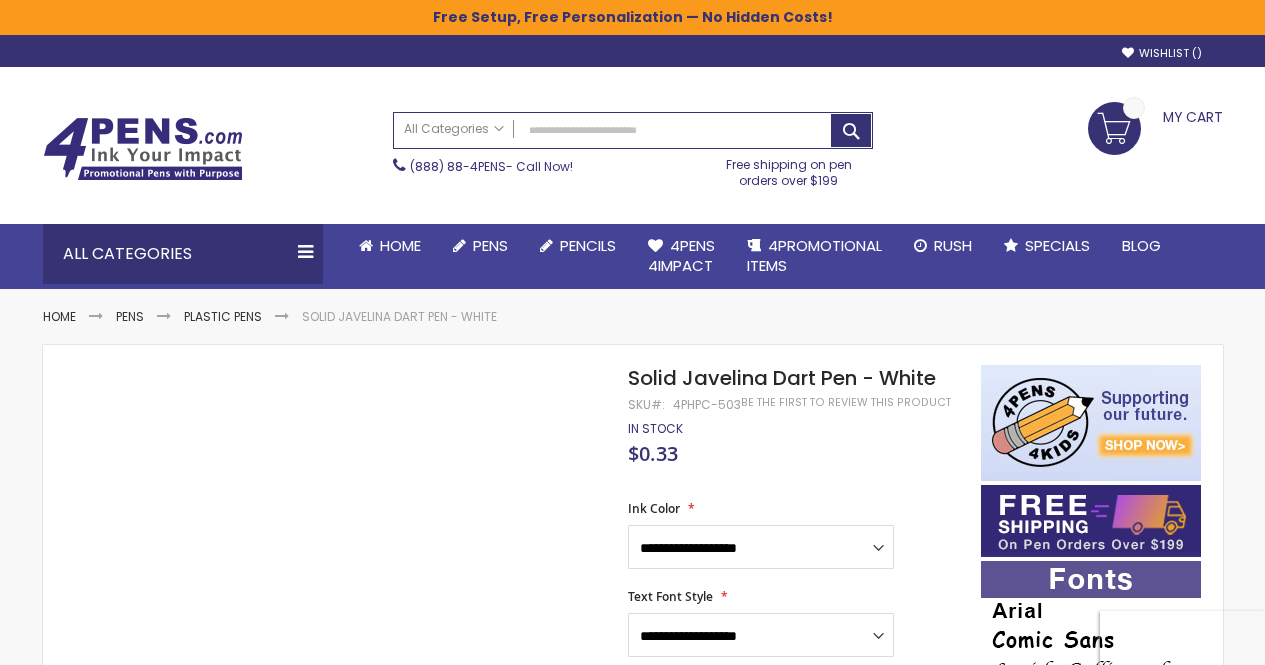 scroll, scrollTop: 0, scrollLeft: 0, axis: both 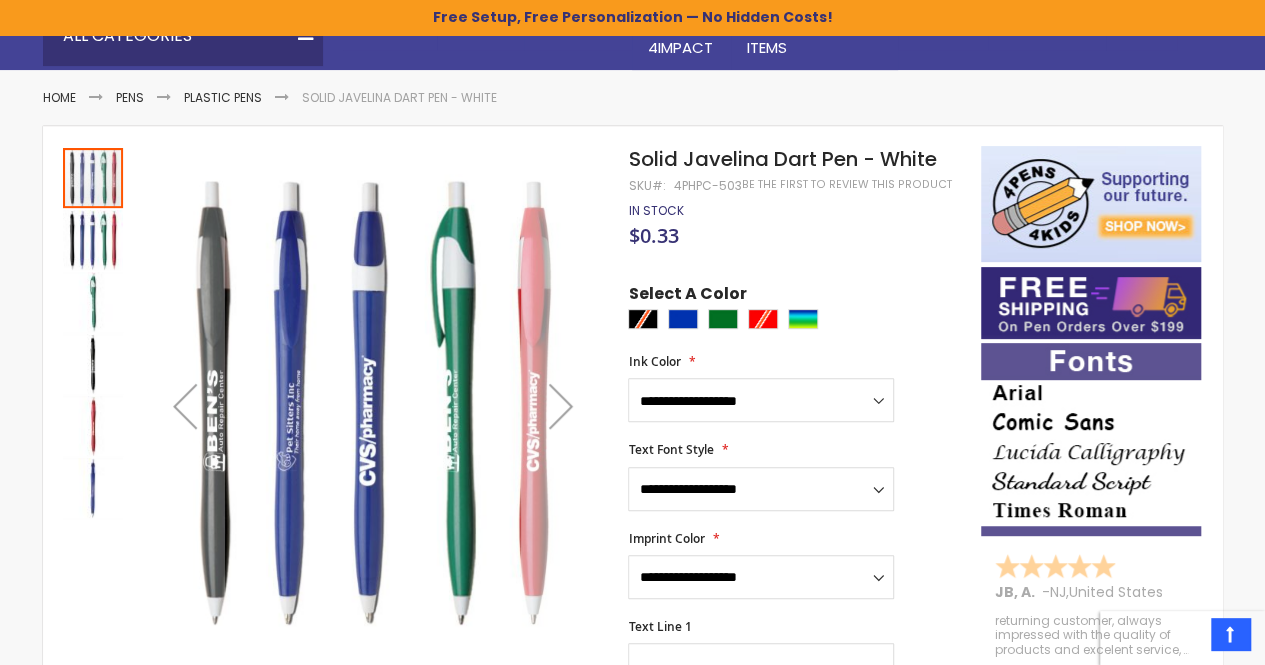 click at bounding box center (561, 406) 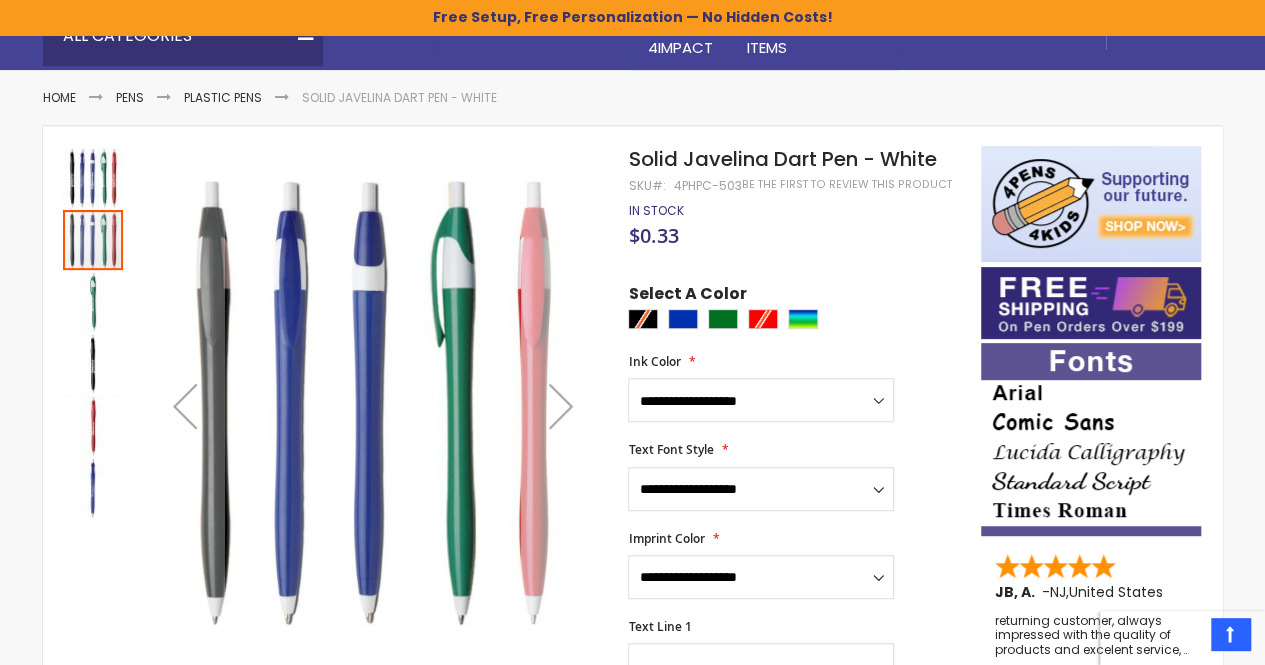 click at bounding box center (561, 406) 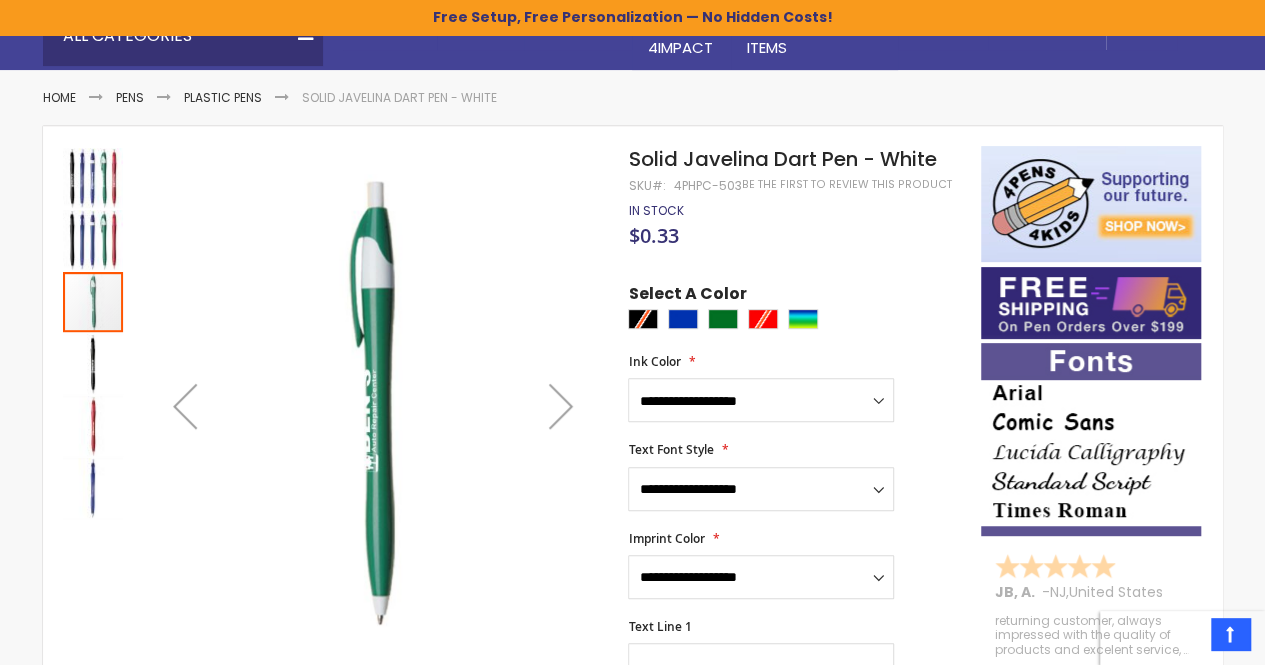 click at bounding box center [561, 406] 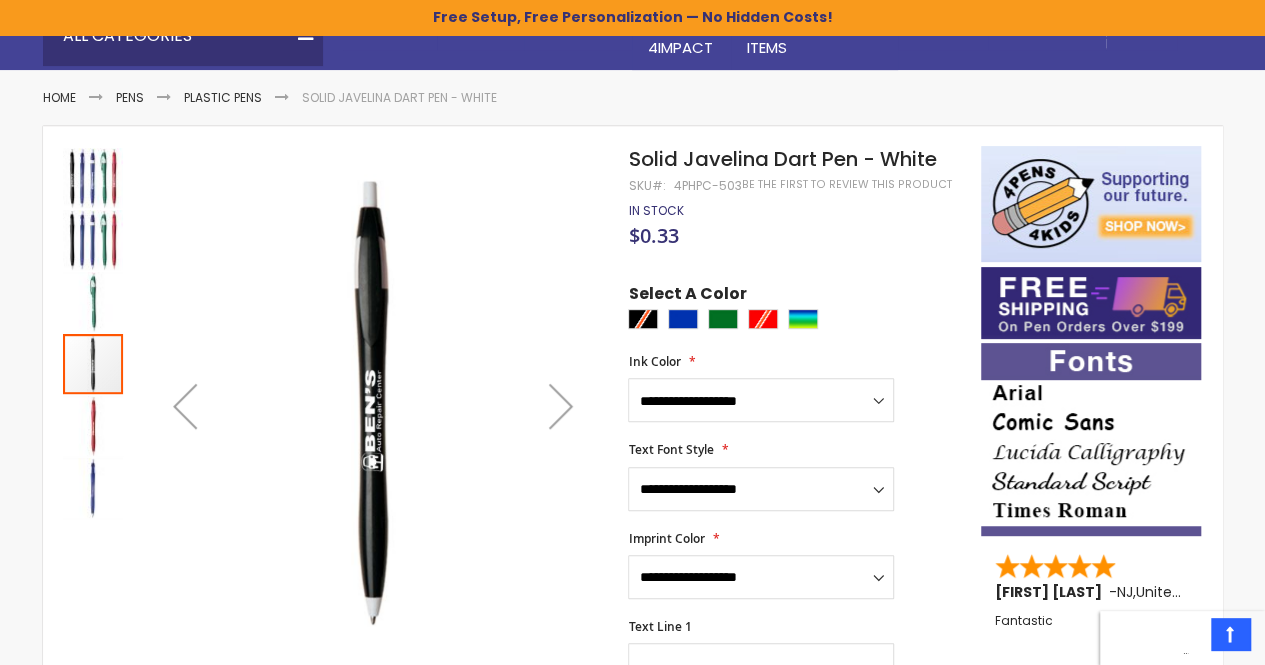 click at bounding box center [561, 406] 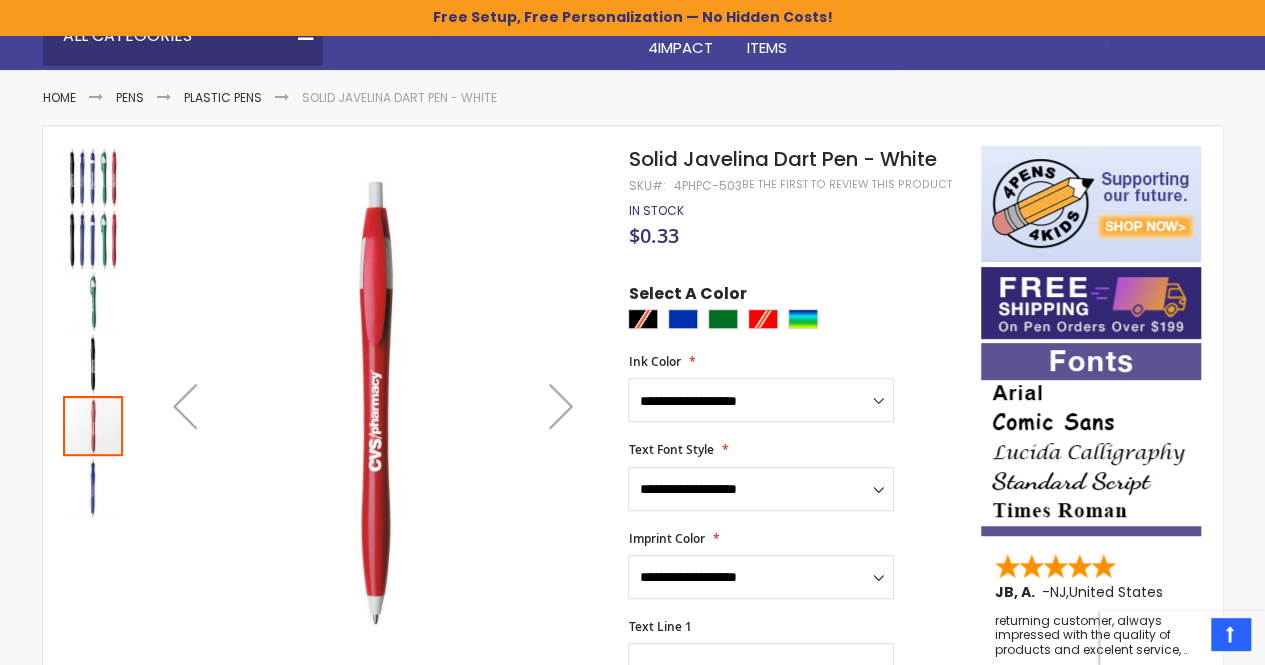 click at bounding box center (561, 406) 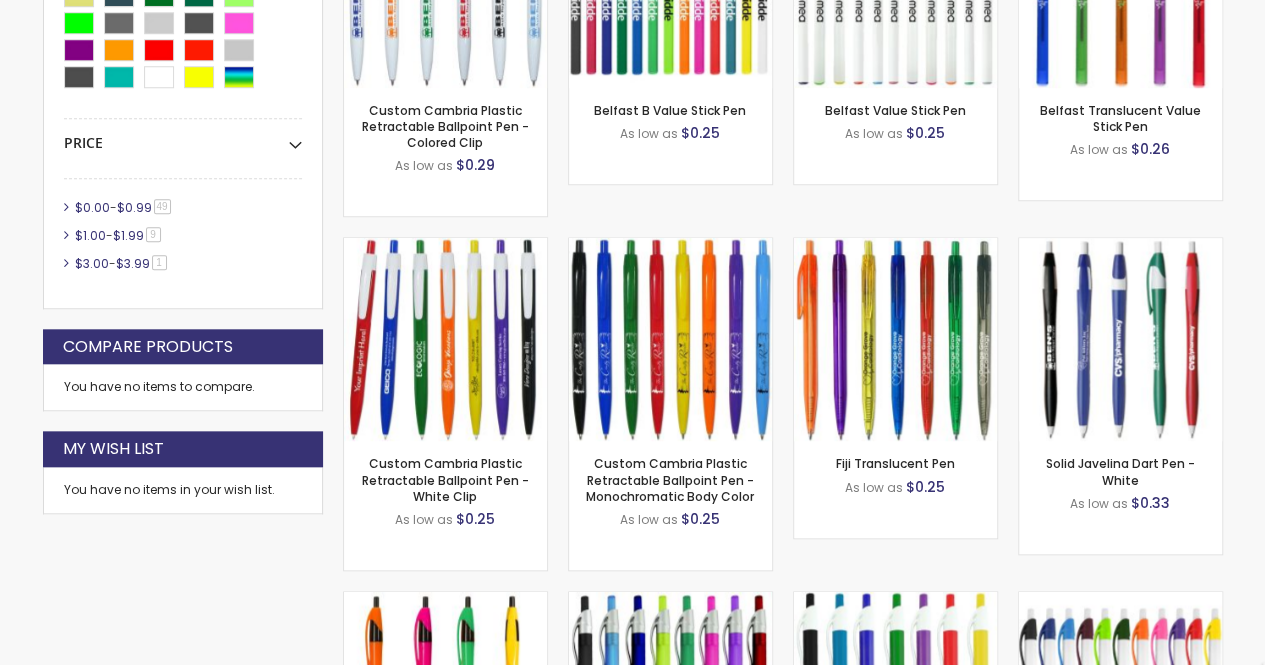 scroll, scrollTop: 845, scrollLeft: 0, axis: vertical 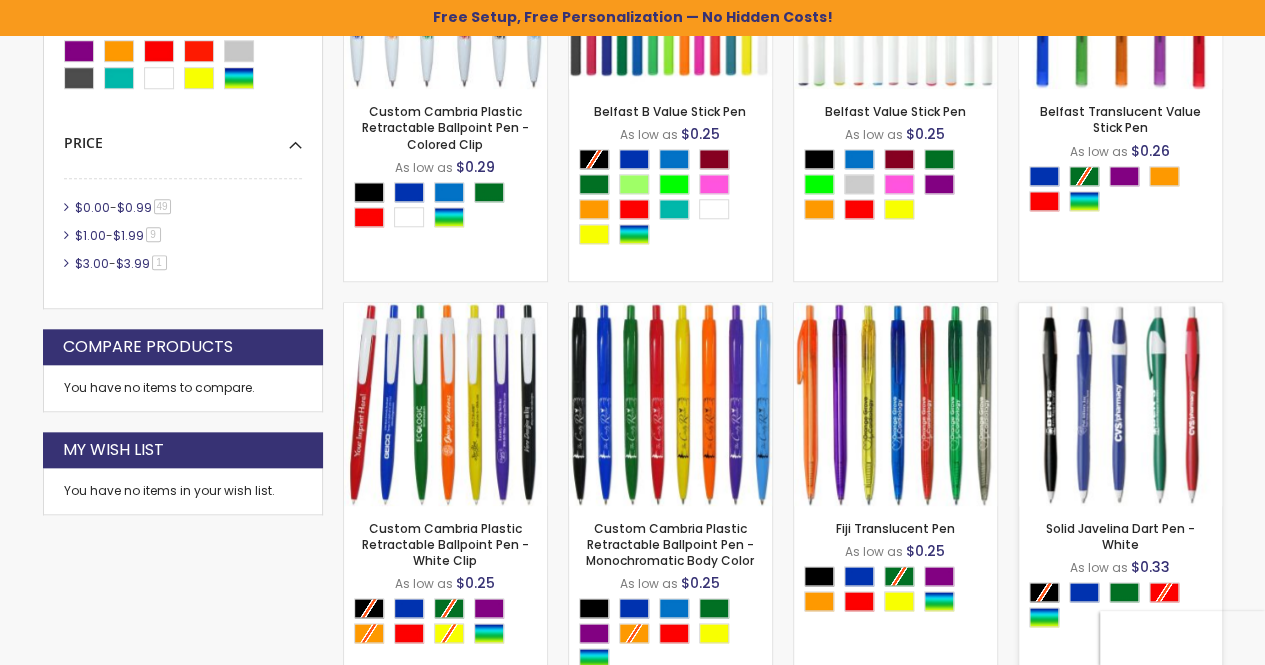 click at bounding box center [1120, 404] 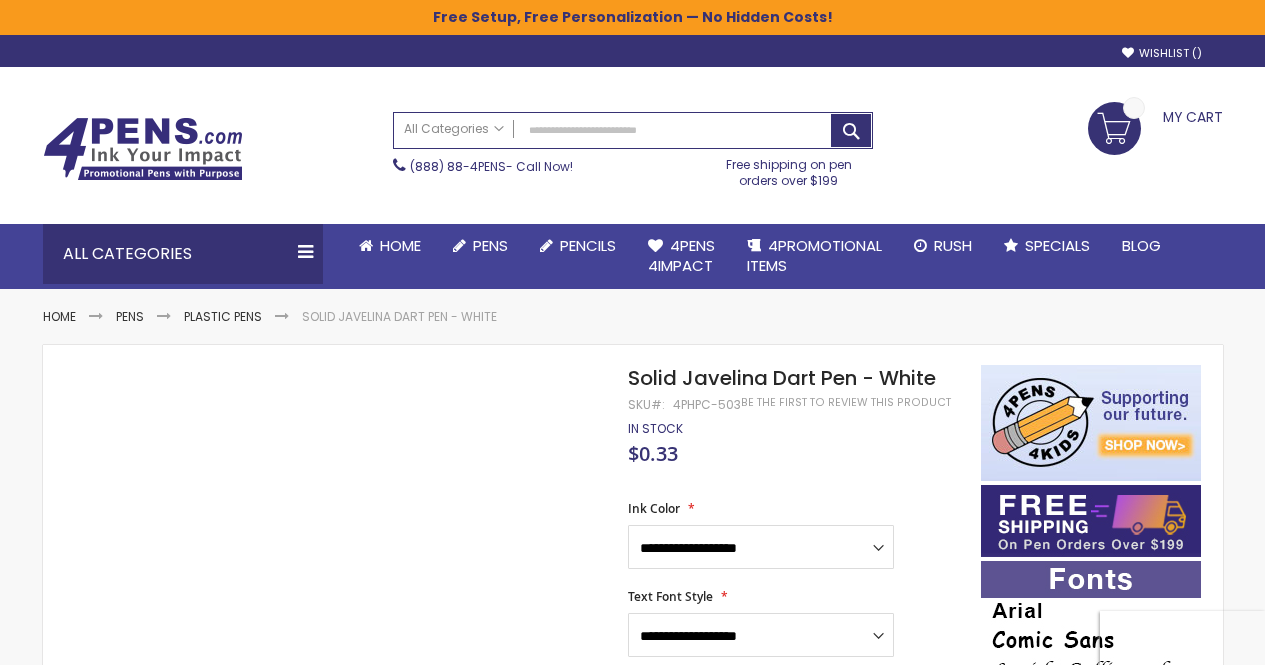 scroll, scrollTop: 0, scrollLeft: 0, axis: both 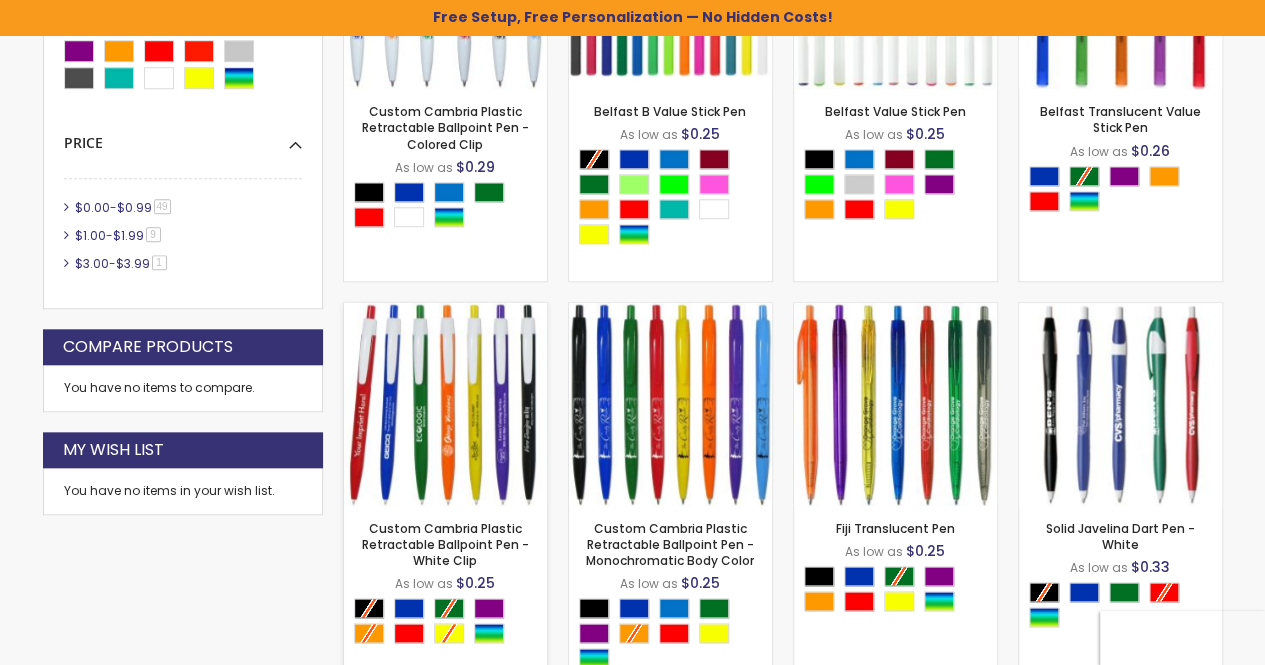 click at bounding box center (445, 404) 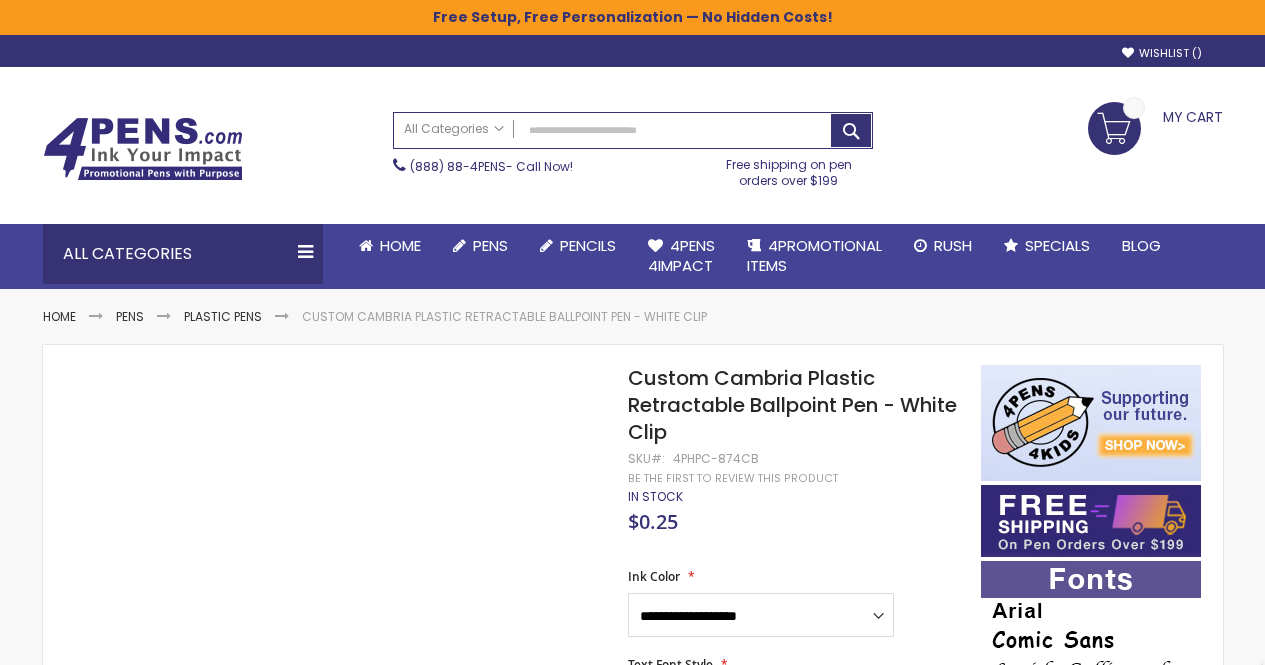 scroll, scrollTop: 0, scrollLeft: 0, axis: both 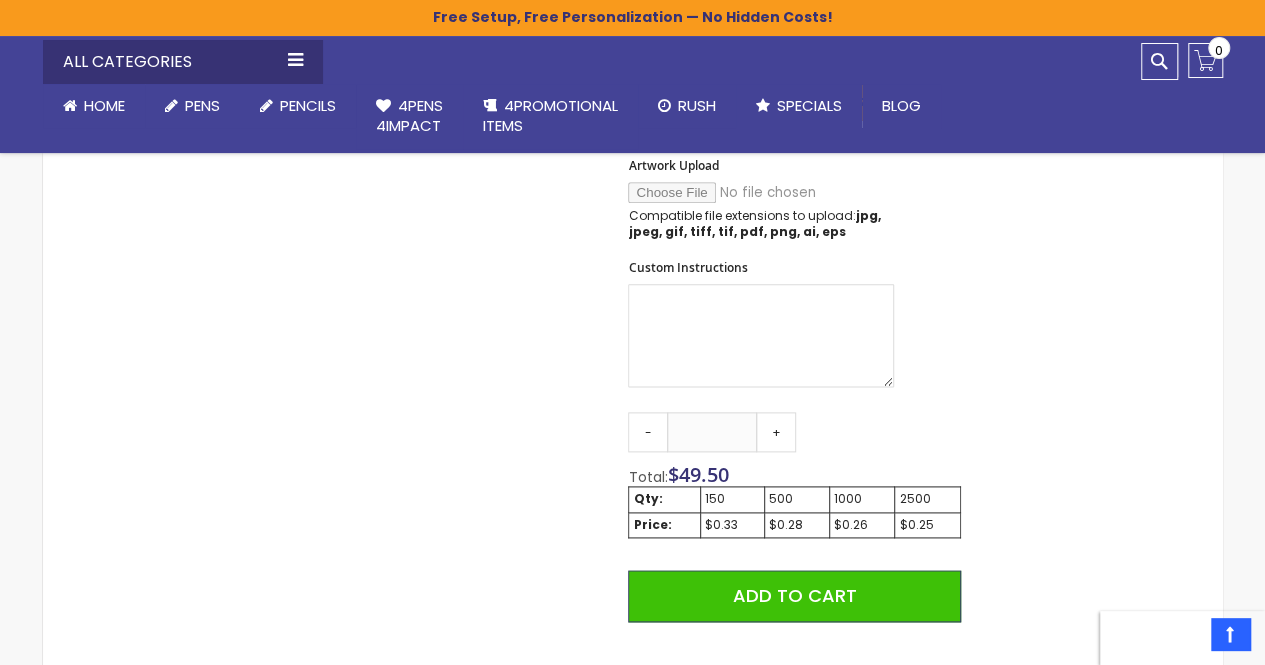 drag, startPoint x: 1272, startPoint y: 99, endPoint x: 1276, endPoint y: 283, distance: 184.04347 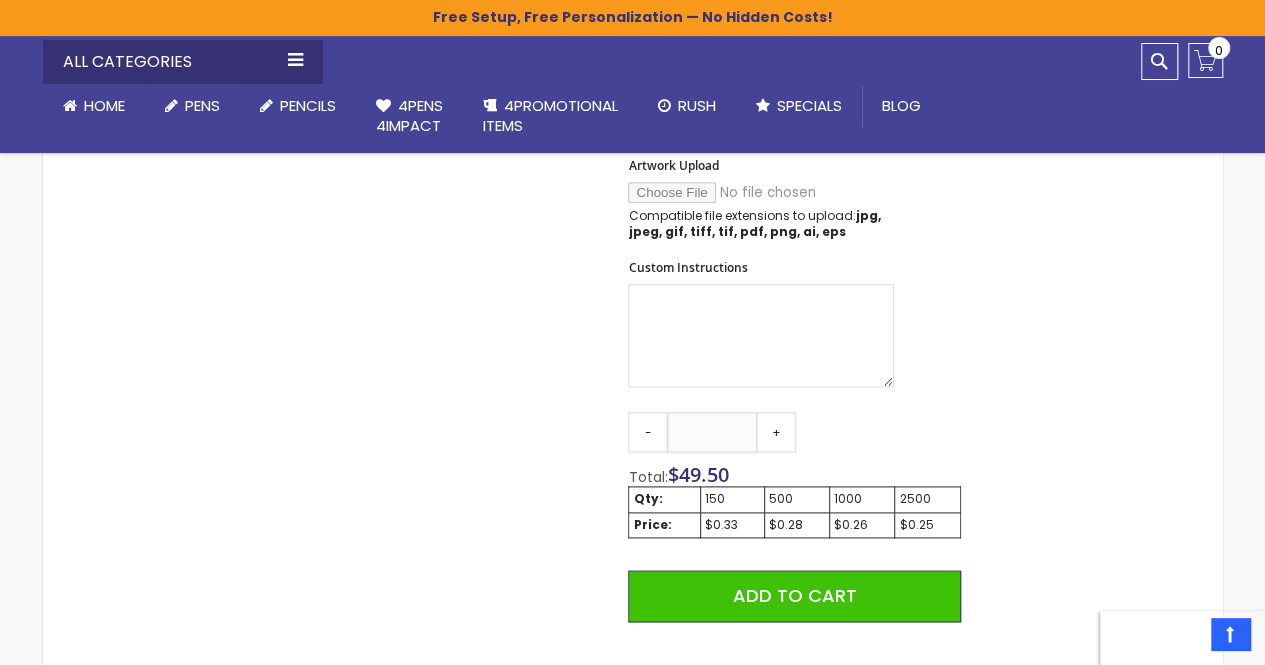 click on "***" at bounding box center [712, 432] 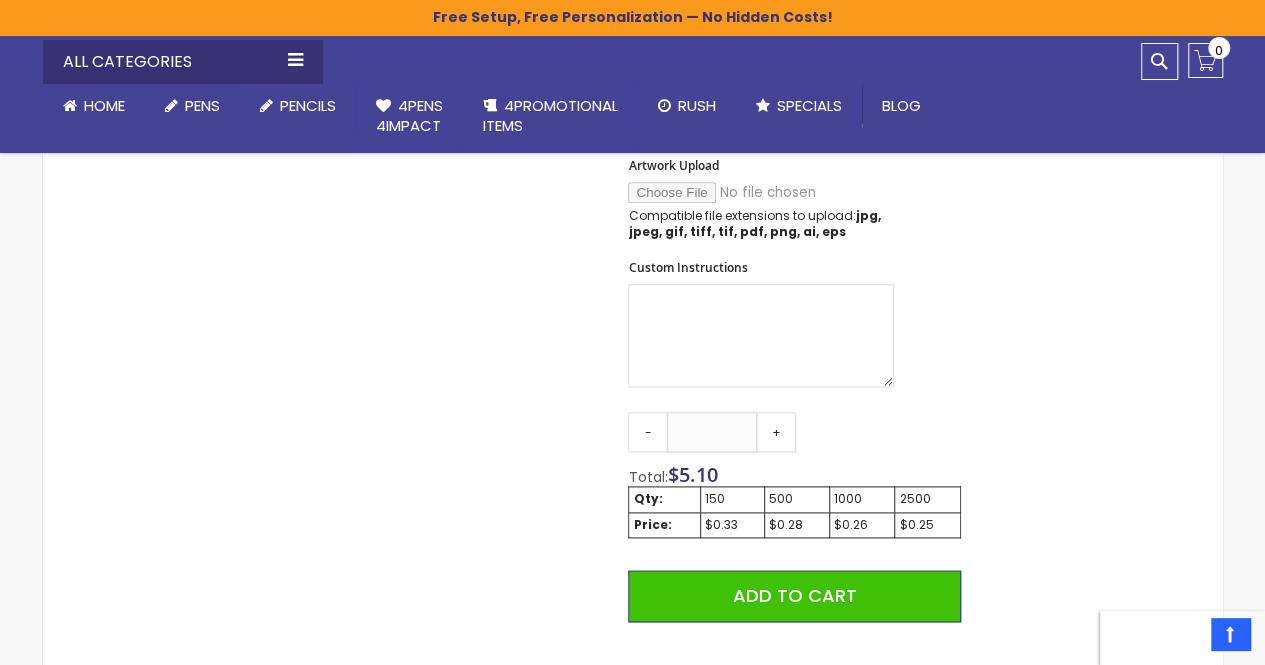 type on "*" 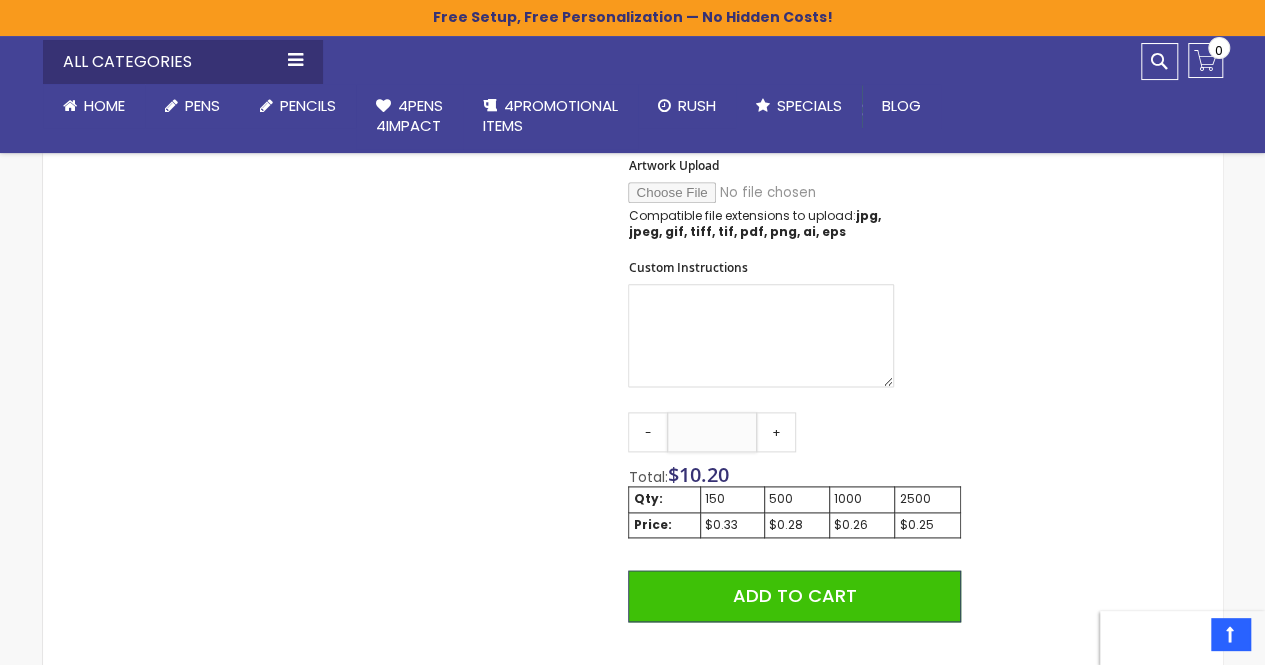 scroll, scrollTop: 0, scrollLeft: 0, axis: both 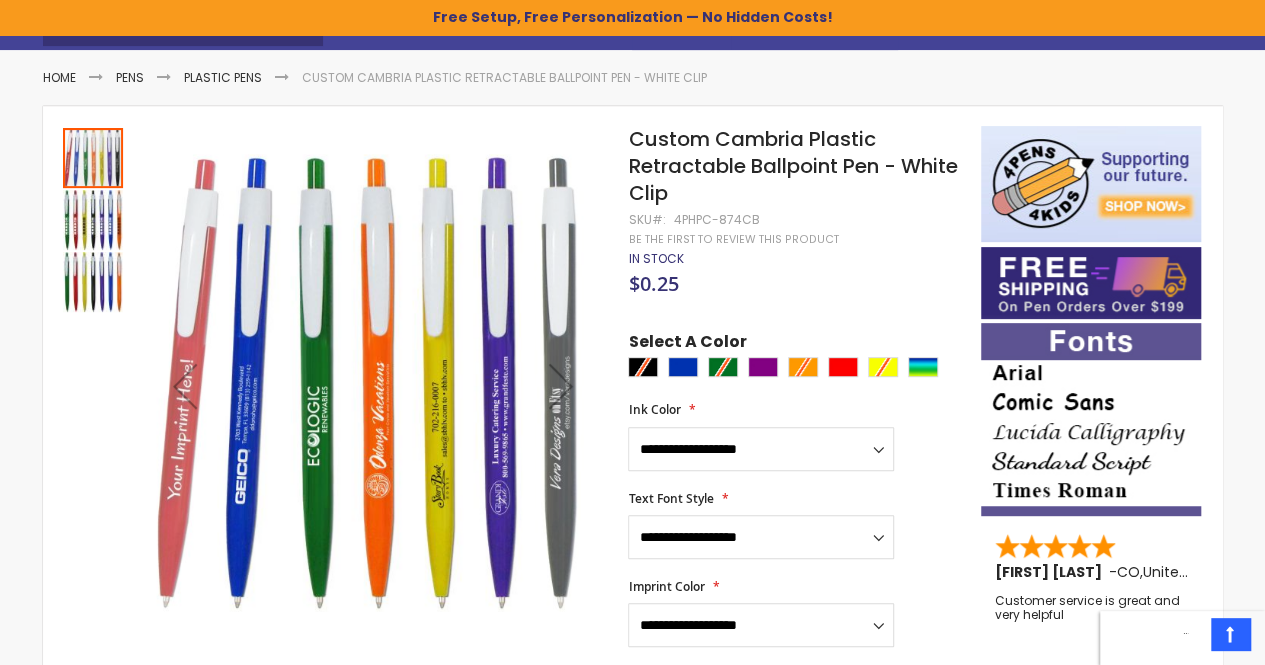 type on "***" 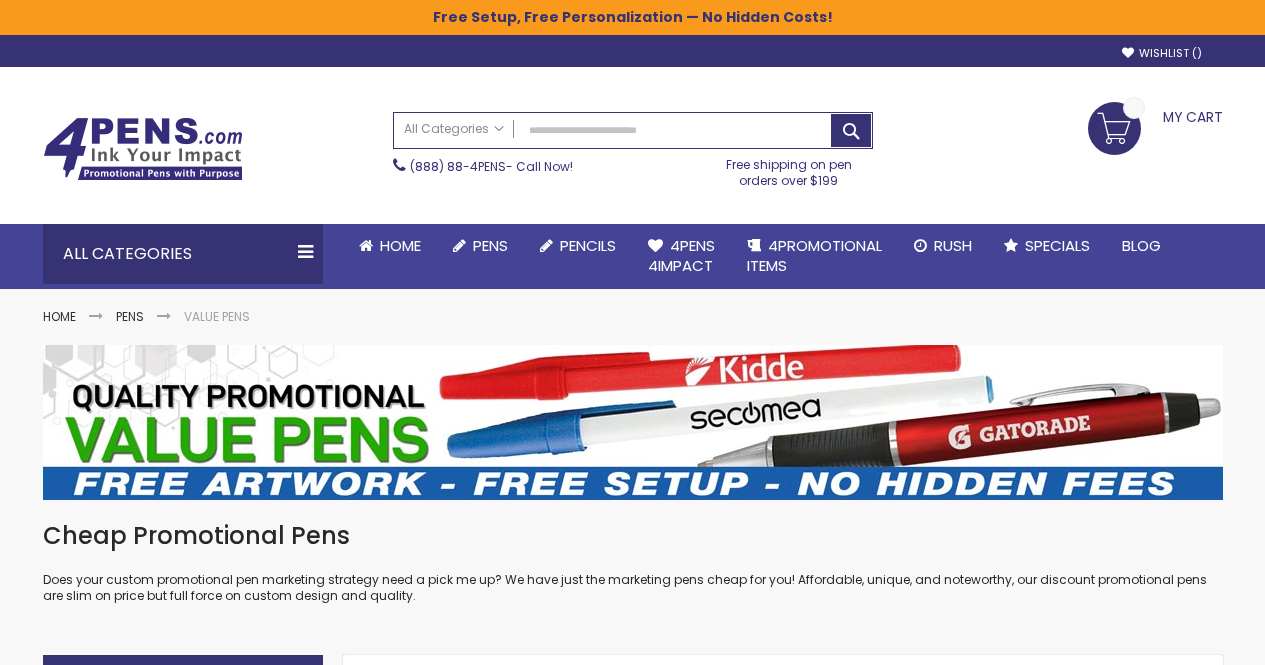 scroll, scrollTop: 845, scrollLeft: 0, axis: vertical 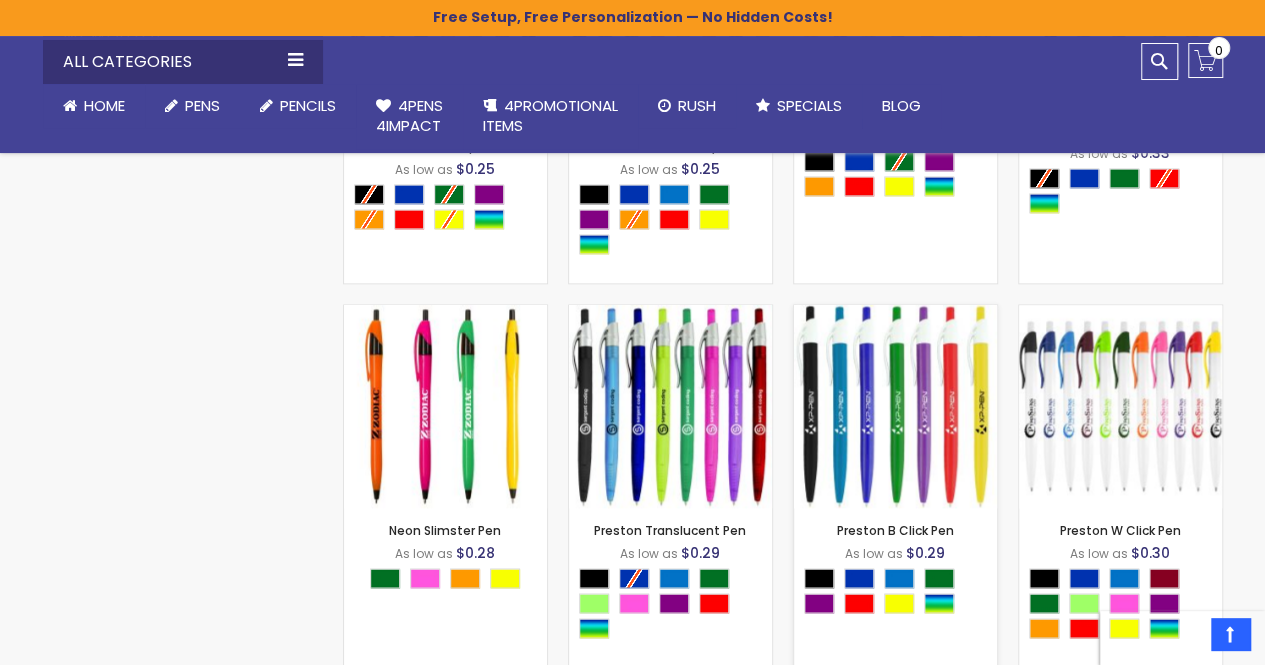 click on "-
***
+
Add to Cart" at bounding box center [895, 475] 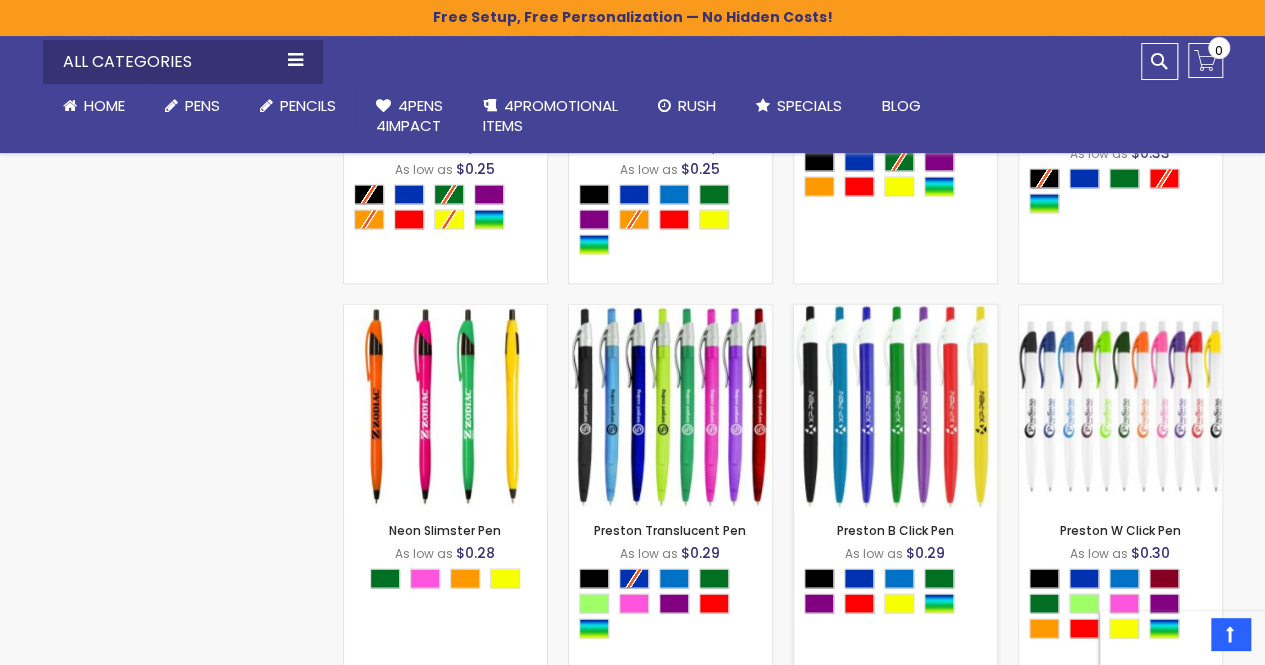 click at bounding box center (895, 406) 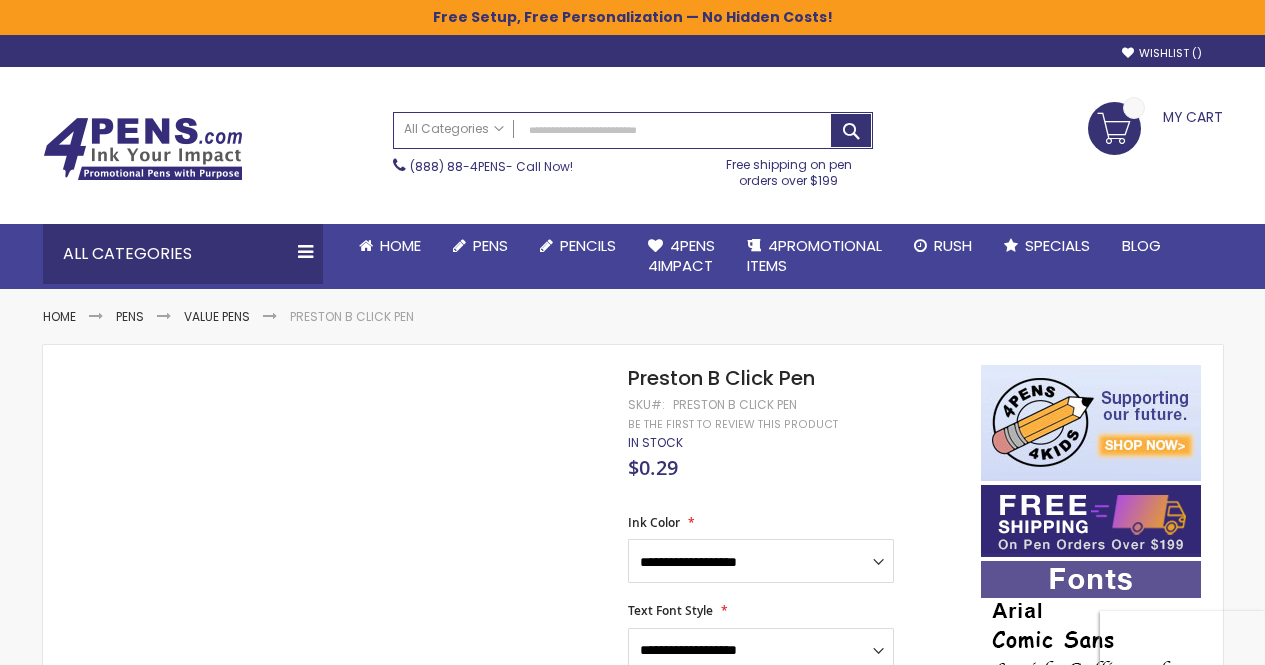 scroll, scrollTop: 0, scrollLeft: 0, axis: both 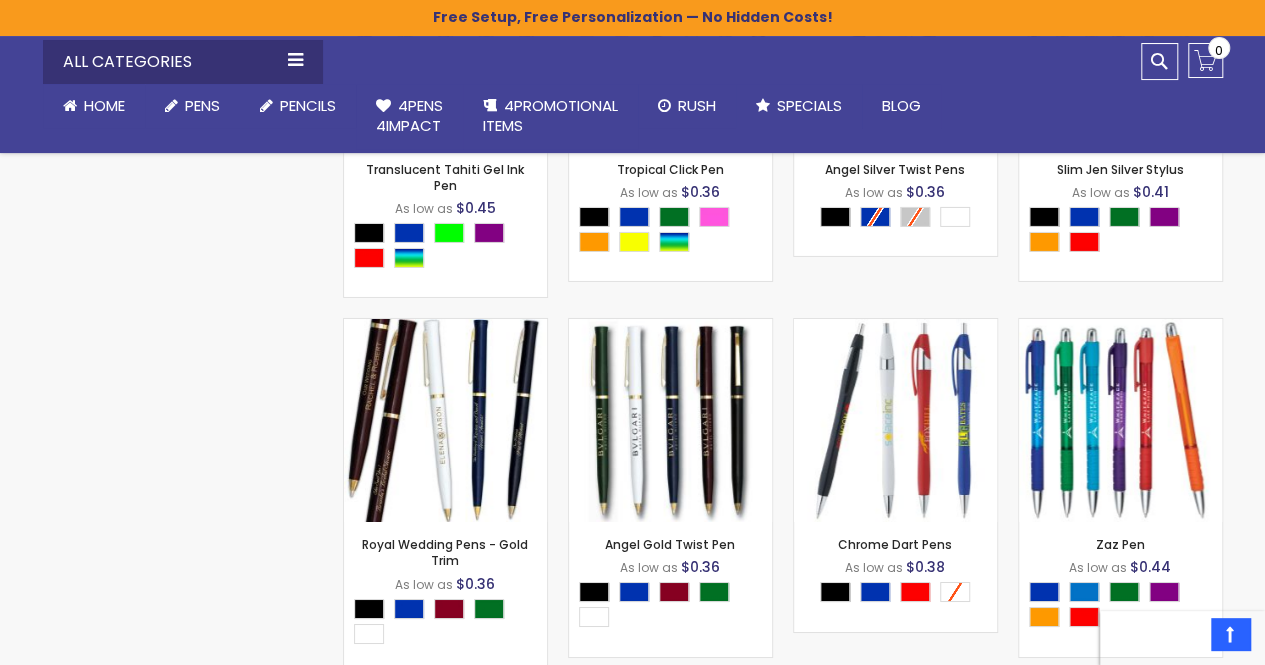 drag, startPoint x: 1263, startPoint y: 377, endPoint x: 1273, endPoint y: 347, distance: 31.622776 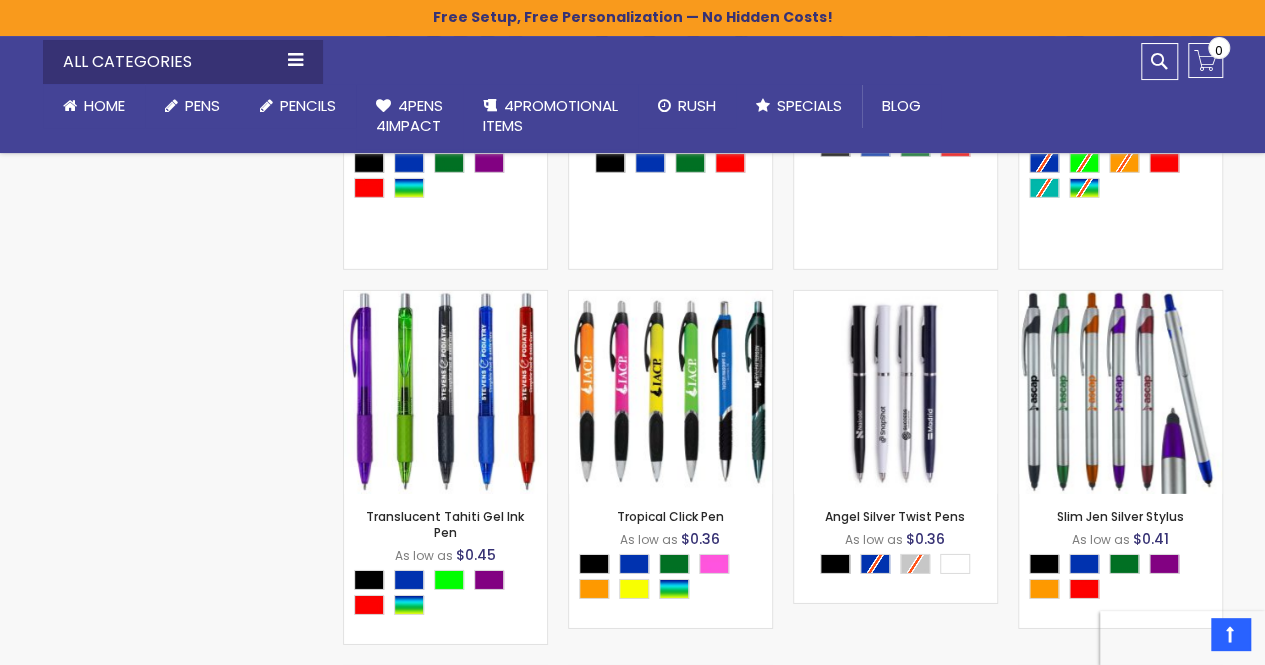 scroll, scrollTop: 2918, scrollLeft: 0, axis: vertical 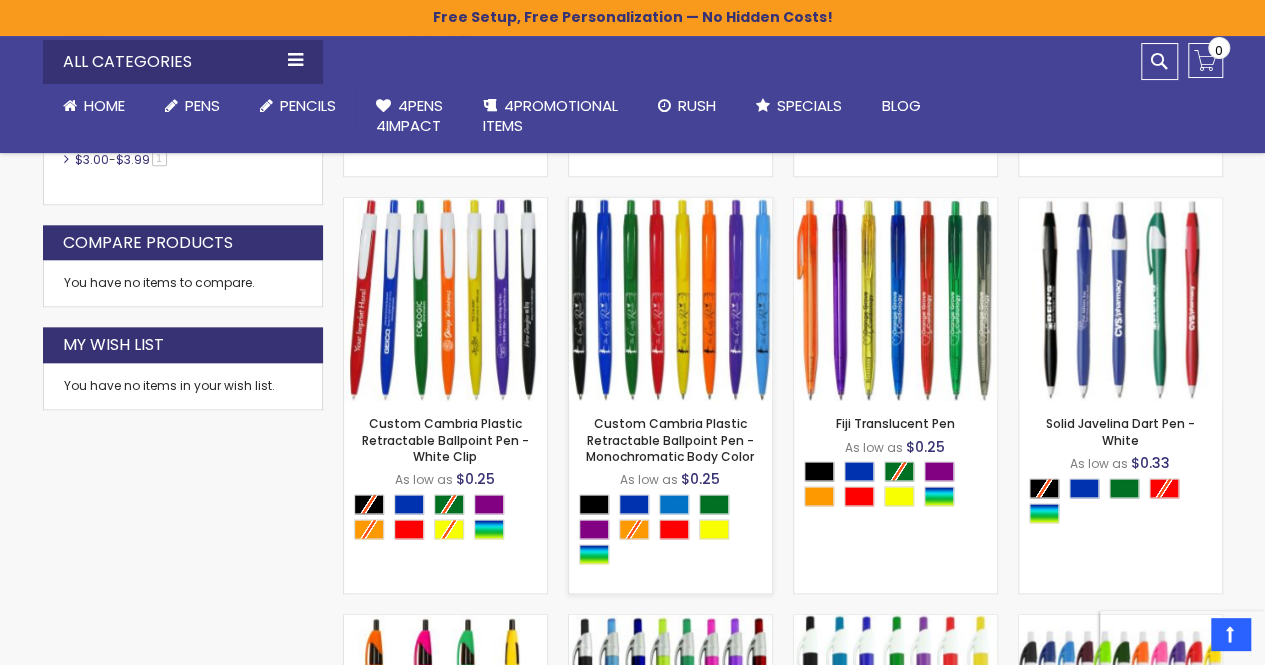 click at bounding box center (670, 299) 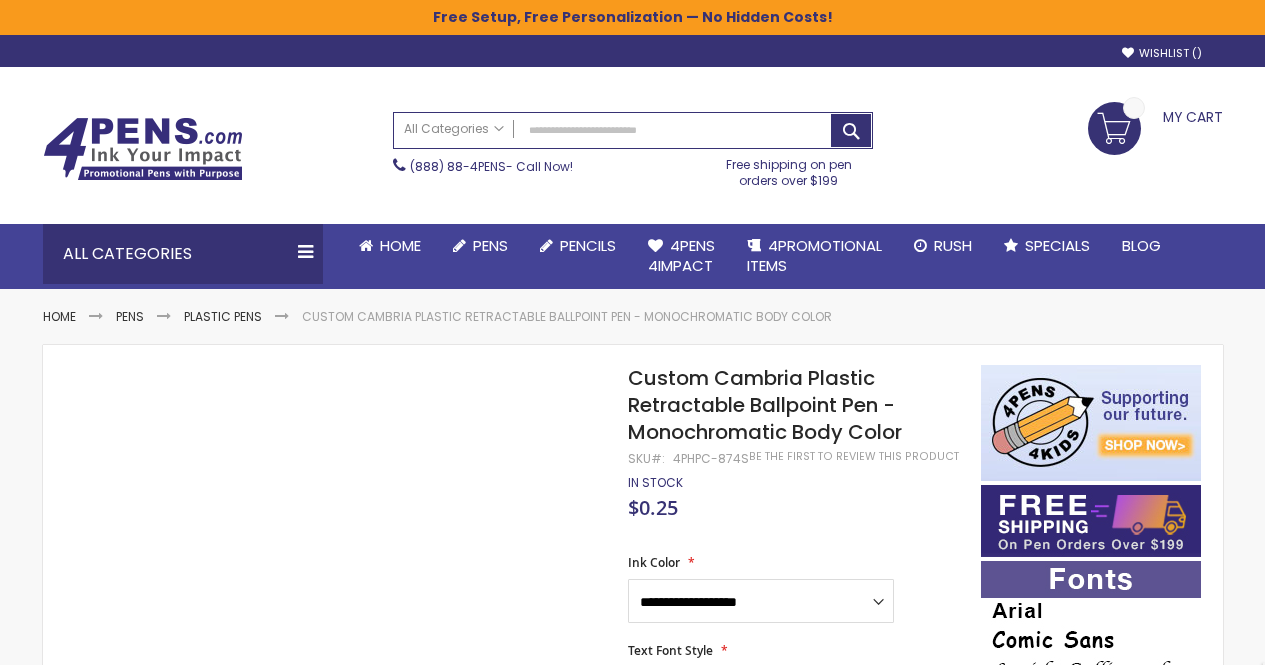 scroll, scrollTop: 0, scrollLeft: 0, axis: both 